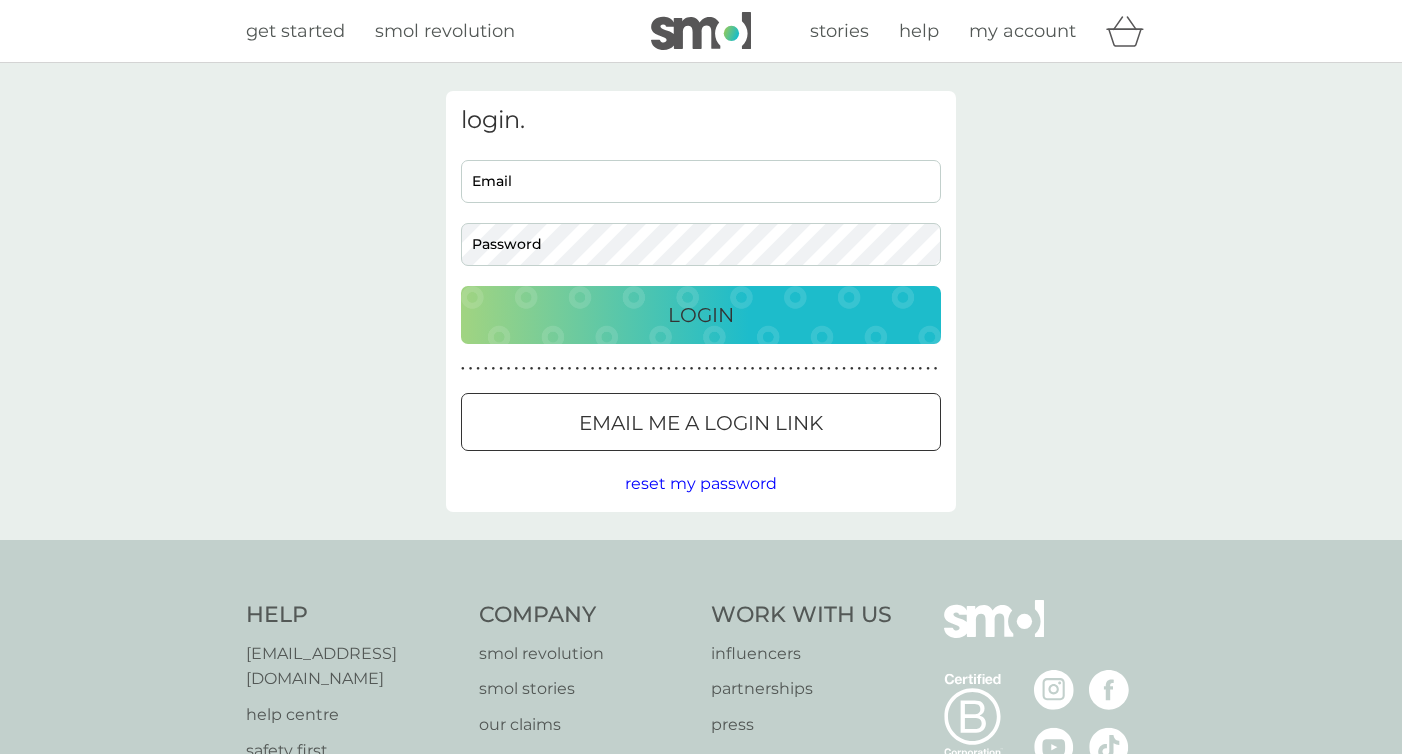 scroll, scrollTop: 0, scrollLeft: 0, axis: both 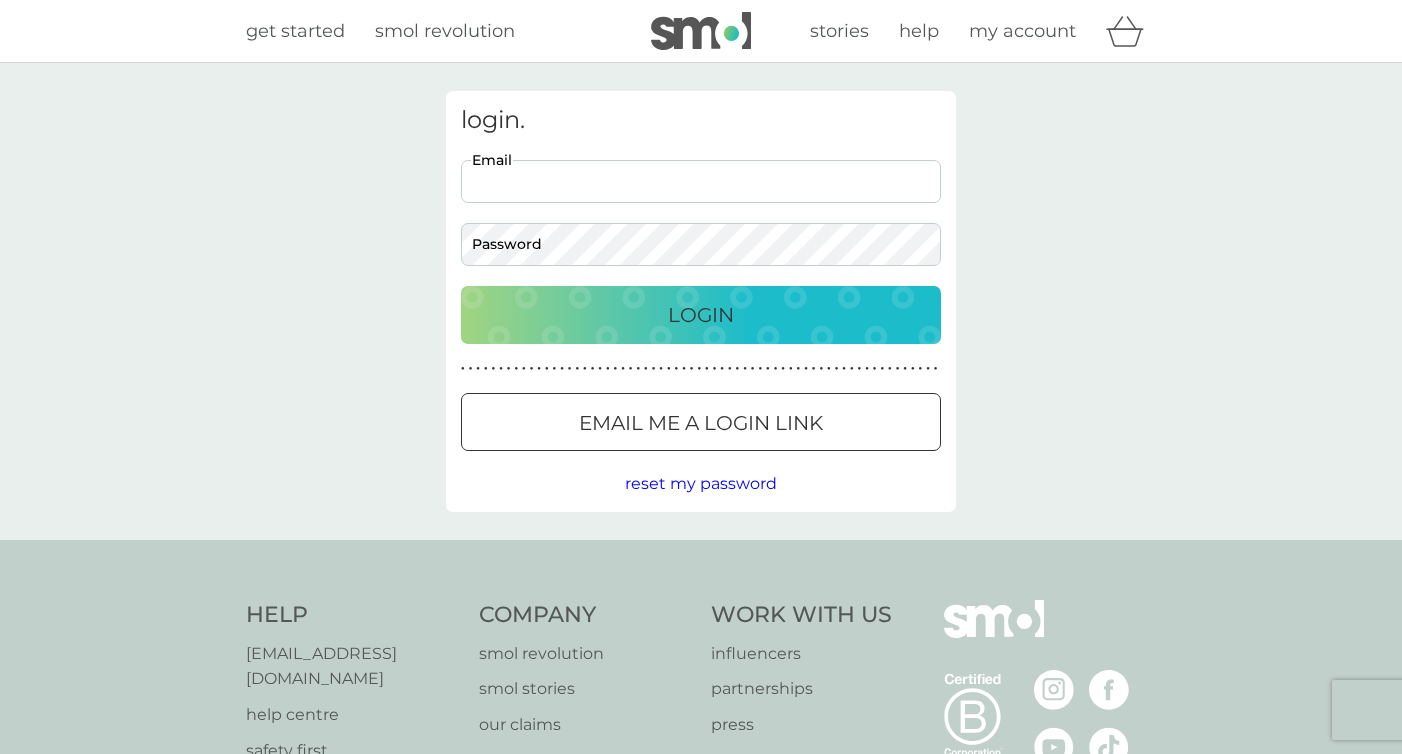 click on "Email" at bounding box center [701, 181] 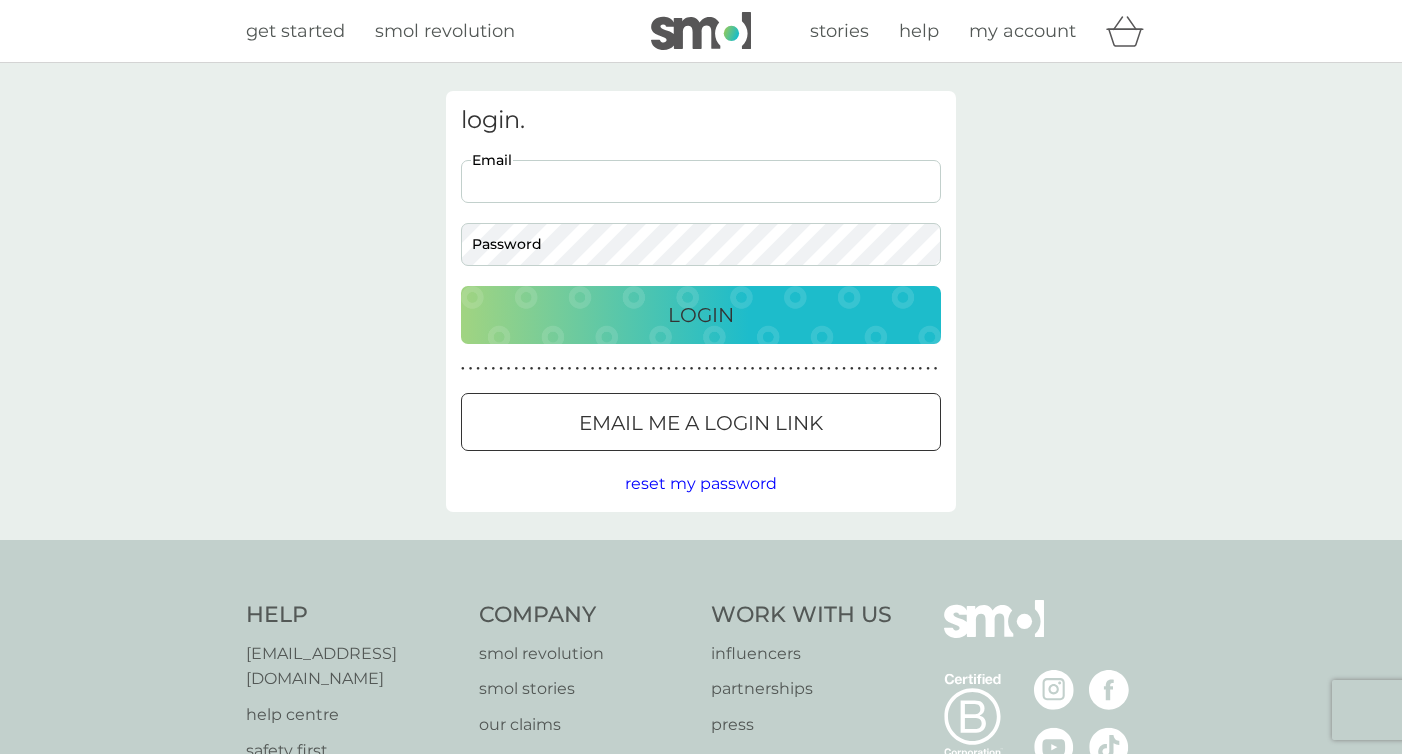 type on "[EMAIL_ADDRESS][DOMAIN_NAME]" 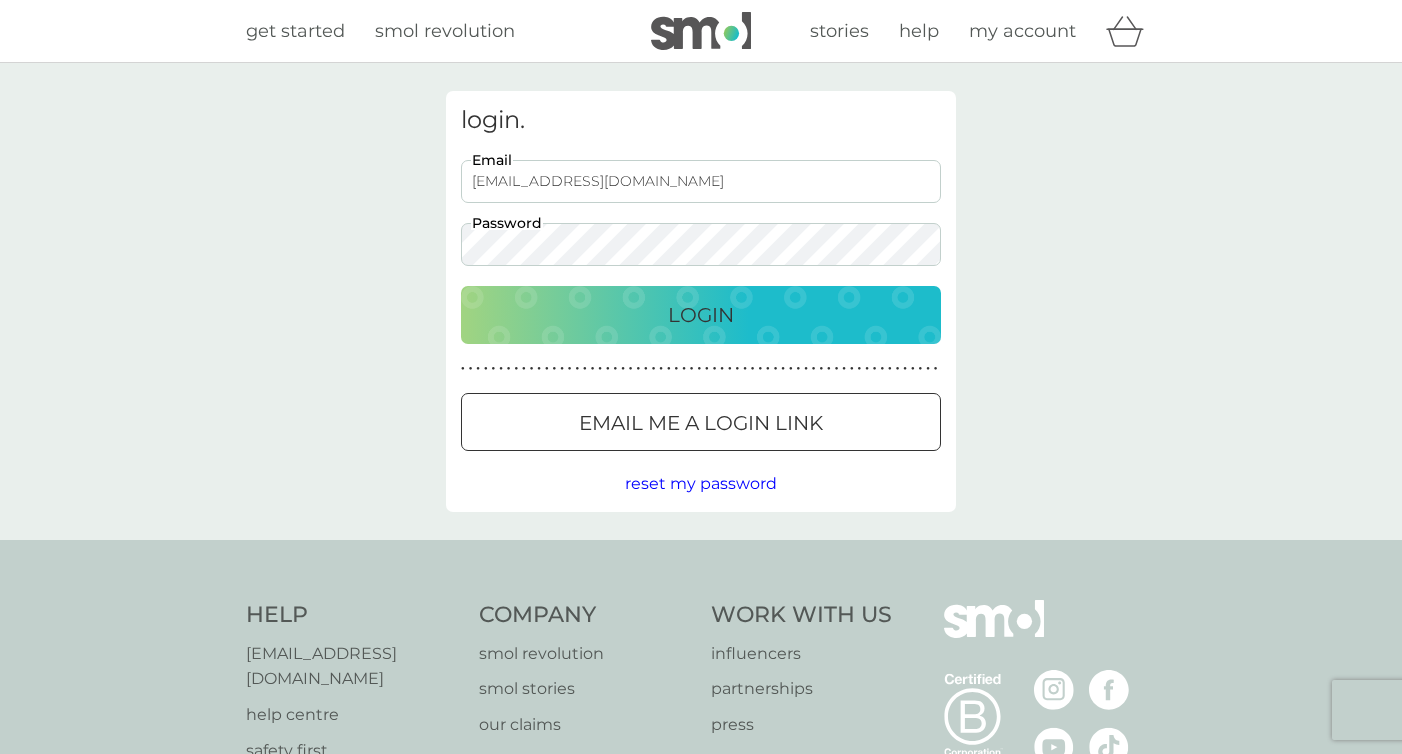 click on "Login" at bounding box center (701, 315) 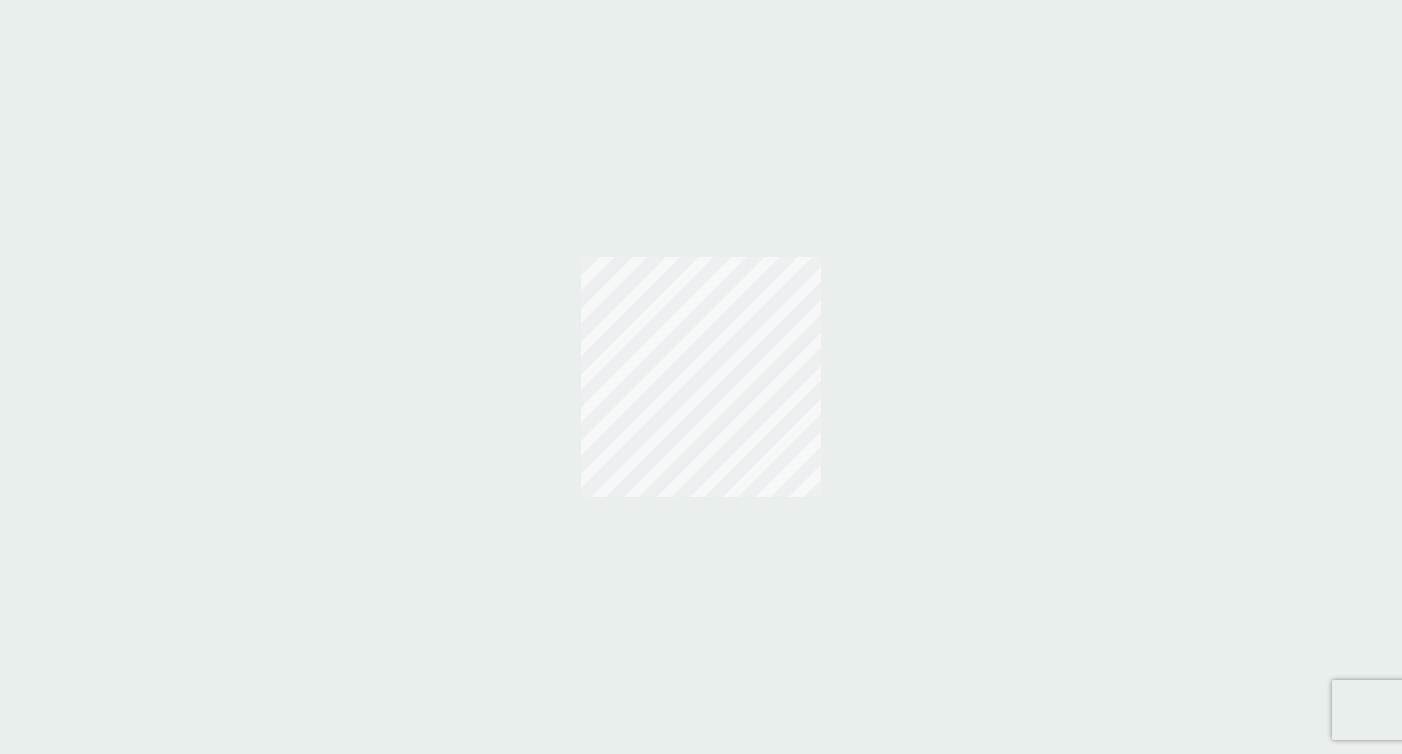 scroll, scrollTop: 0, scrollLeft: 0, axis: both 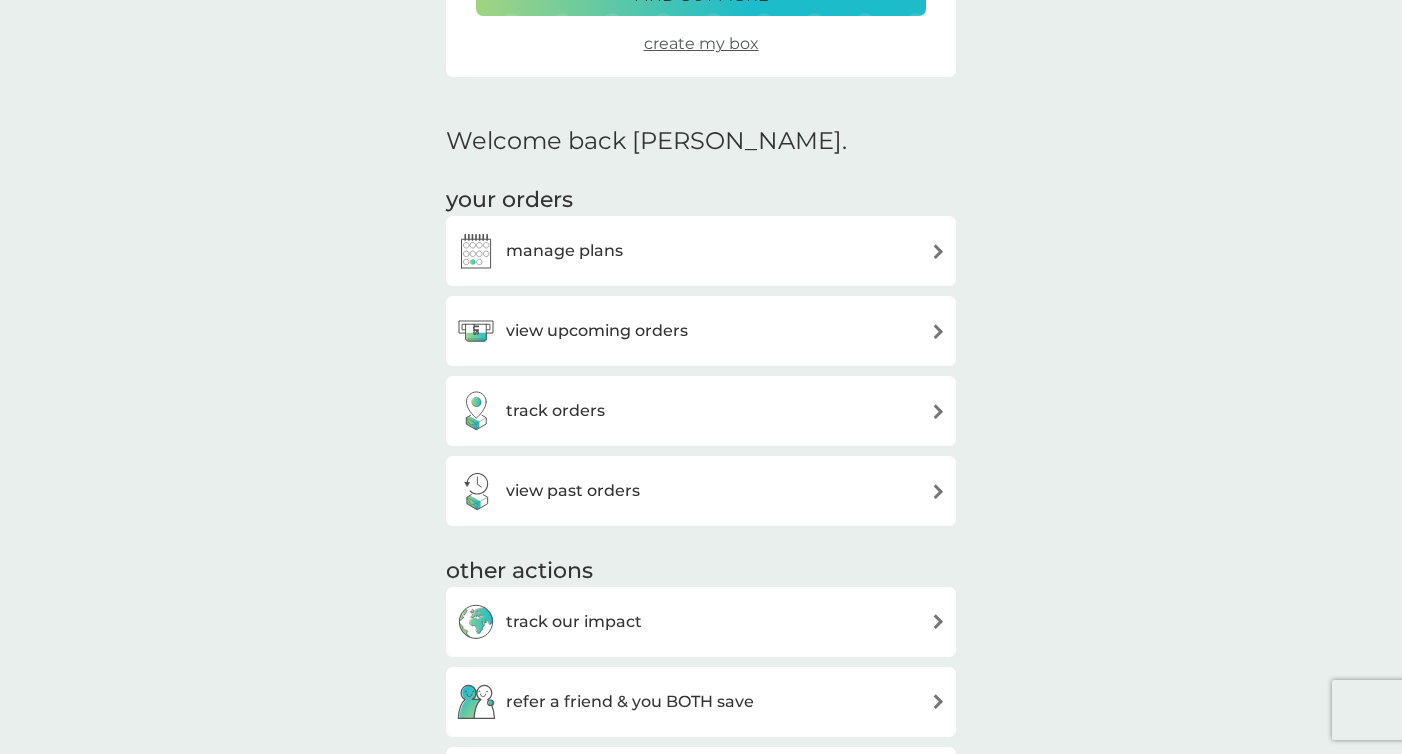 click at bounding box center (938, 331) 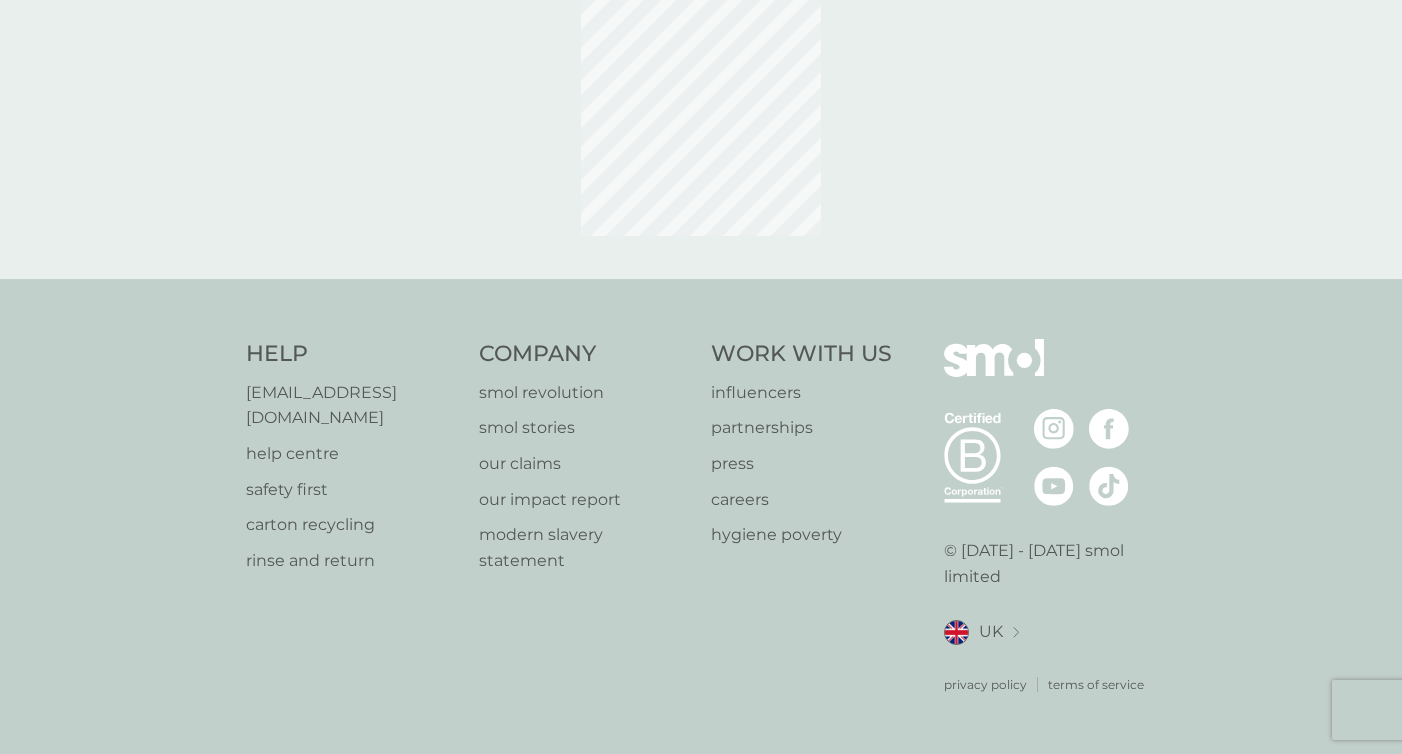 scroll, scrollTop: 0, scrollLeft: 0, axis: both 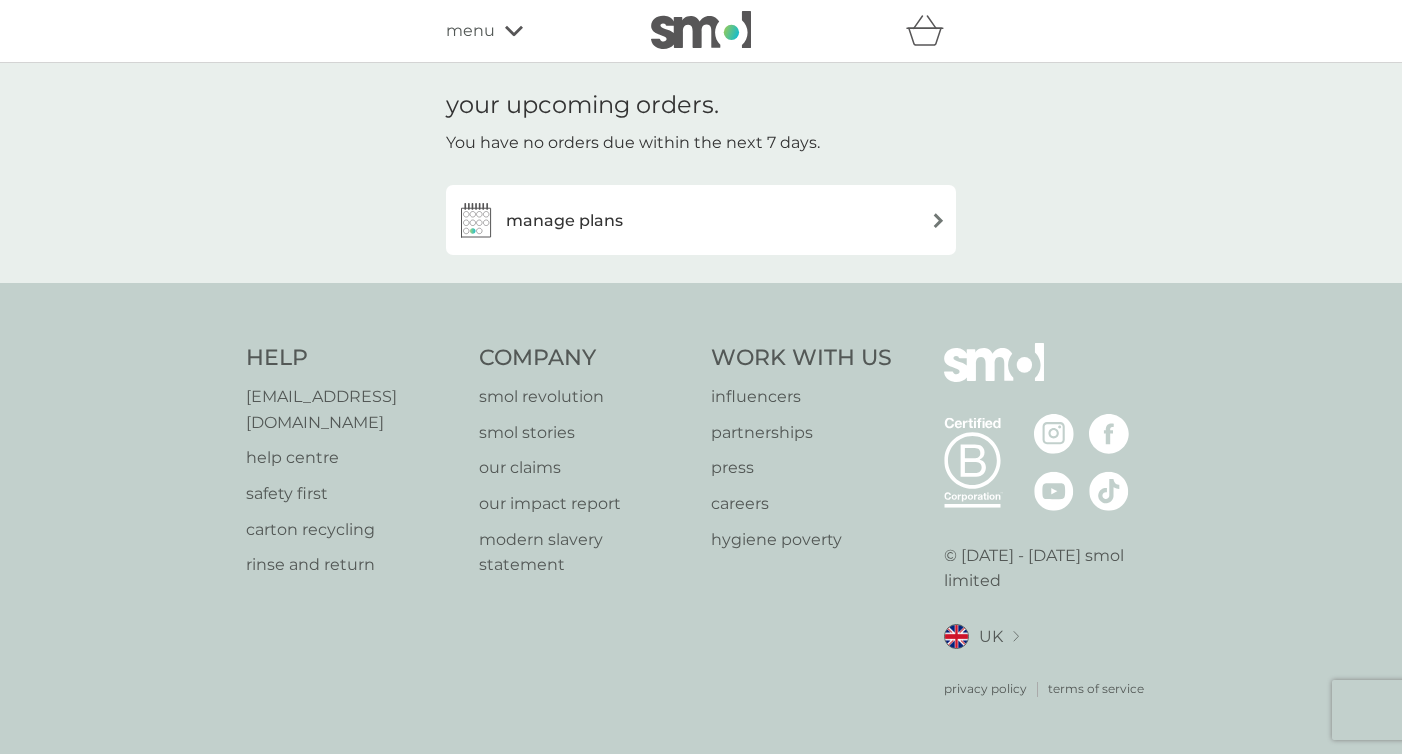 click at bounding box center (938, 220) 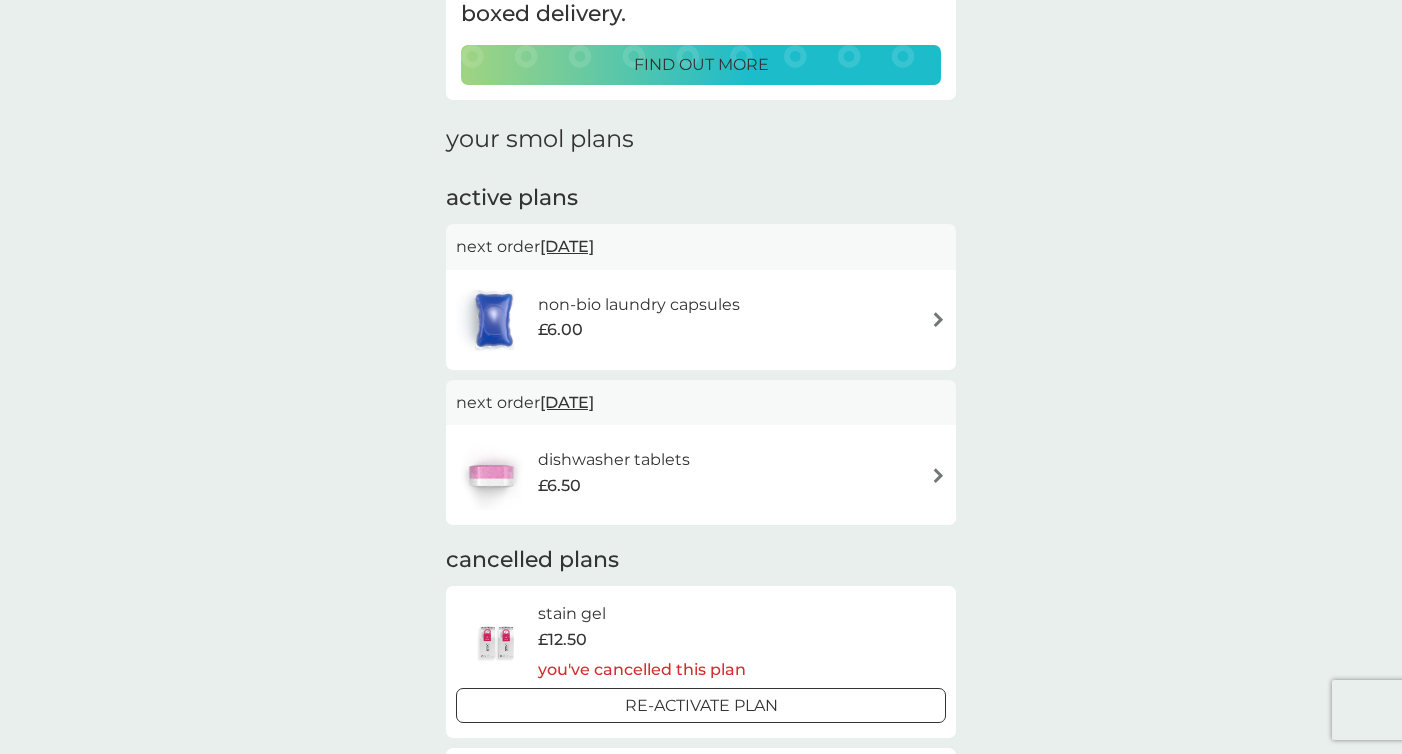 scroll, scrollTop: 196, scrollLeft: 0, axis: vertical 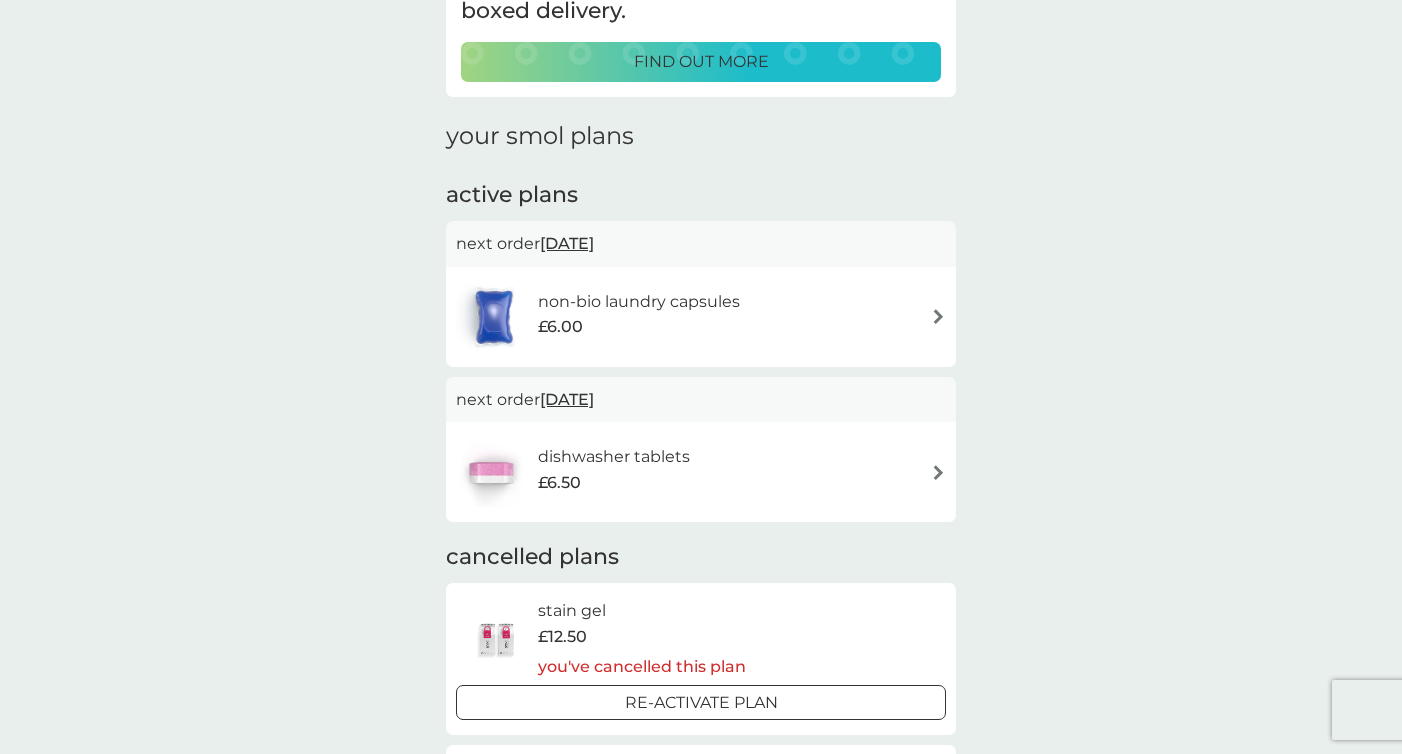 click at bounding box center (938, 316) 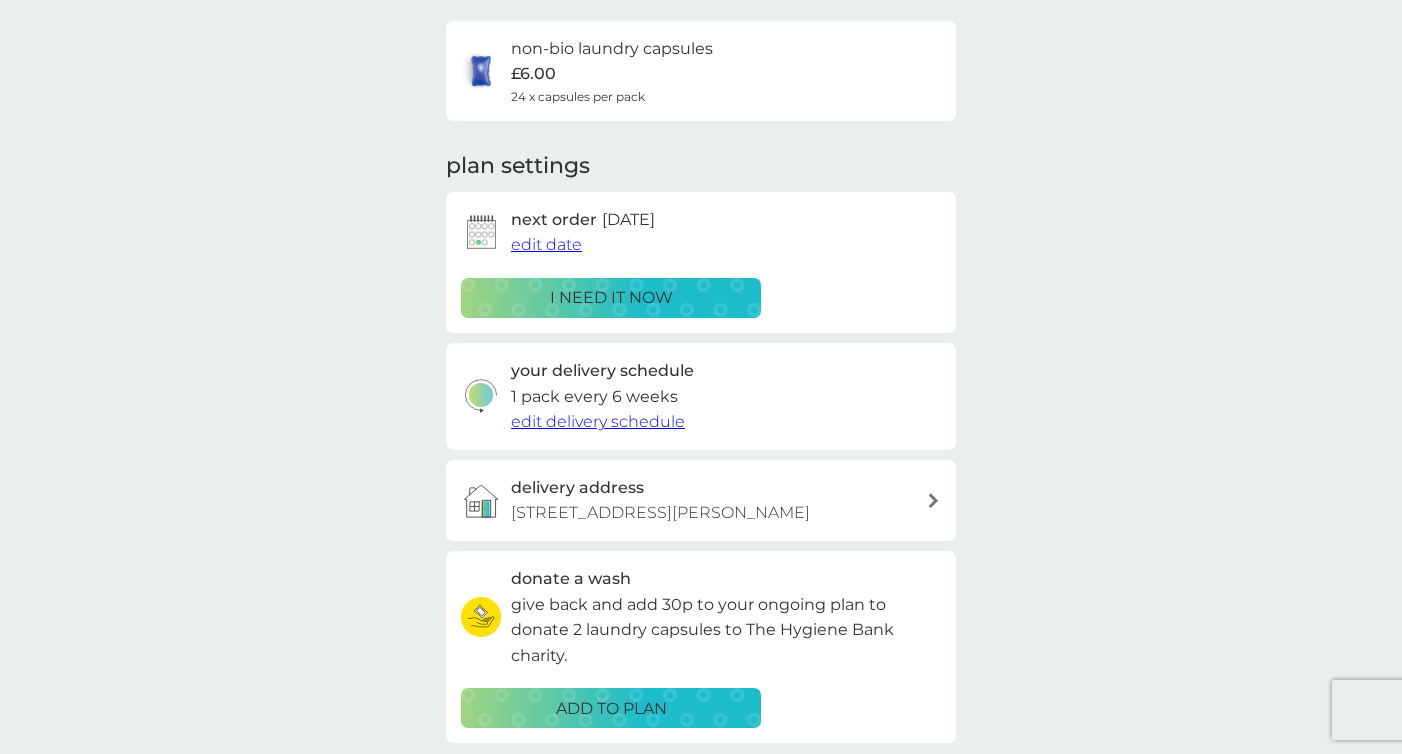 scroll, scrollTop: 148, scrollLeft: 0, axis: vertical 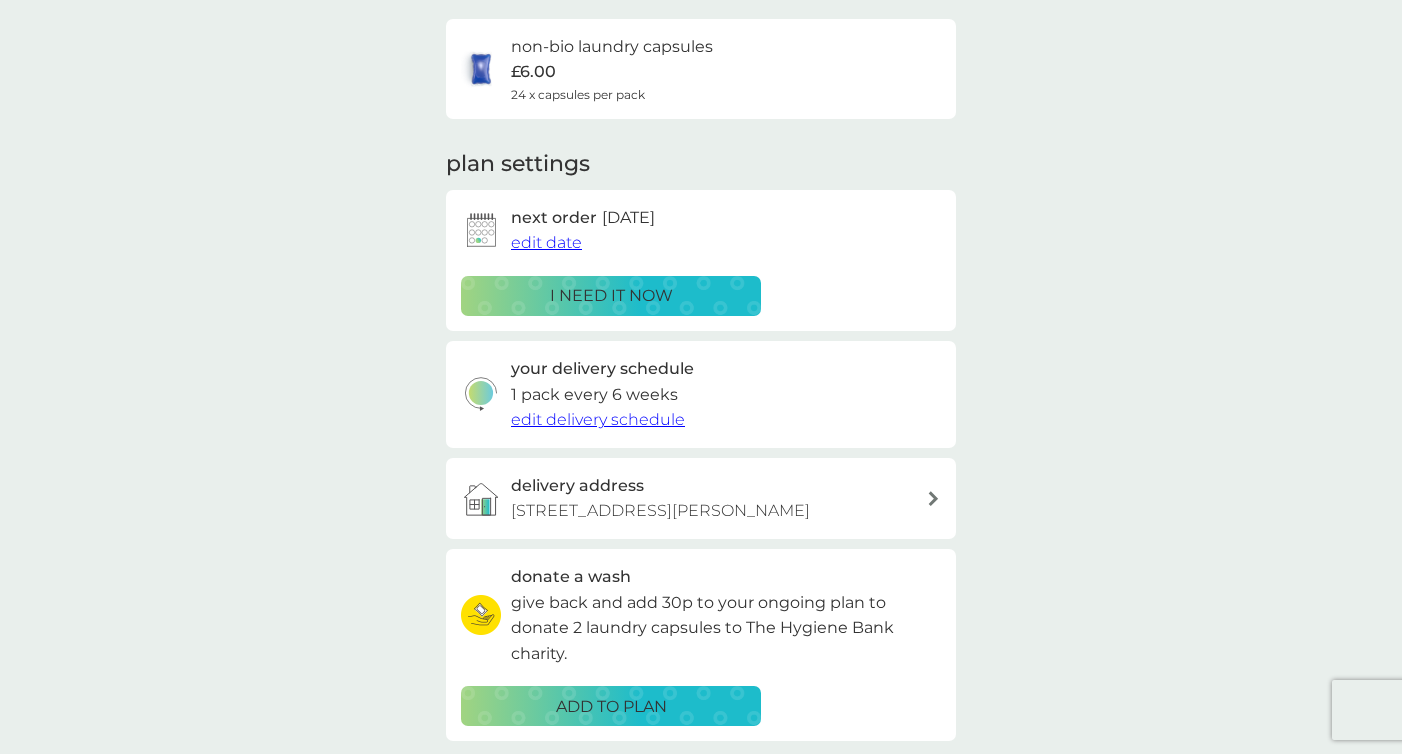 click on "edit date" at bounding box center [546, 242] 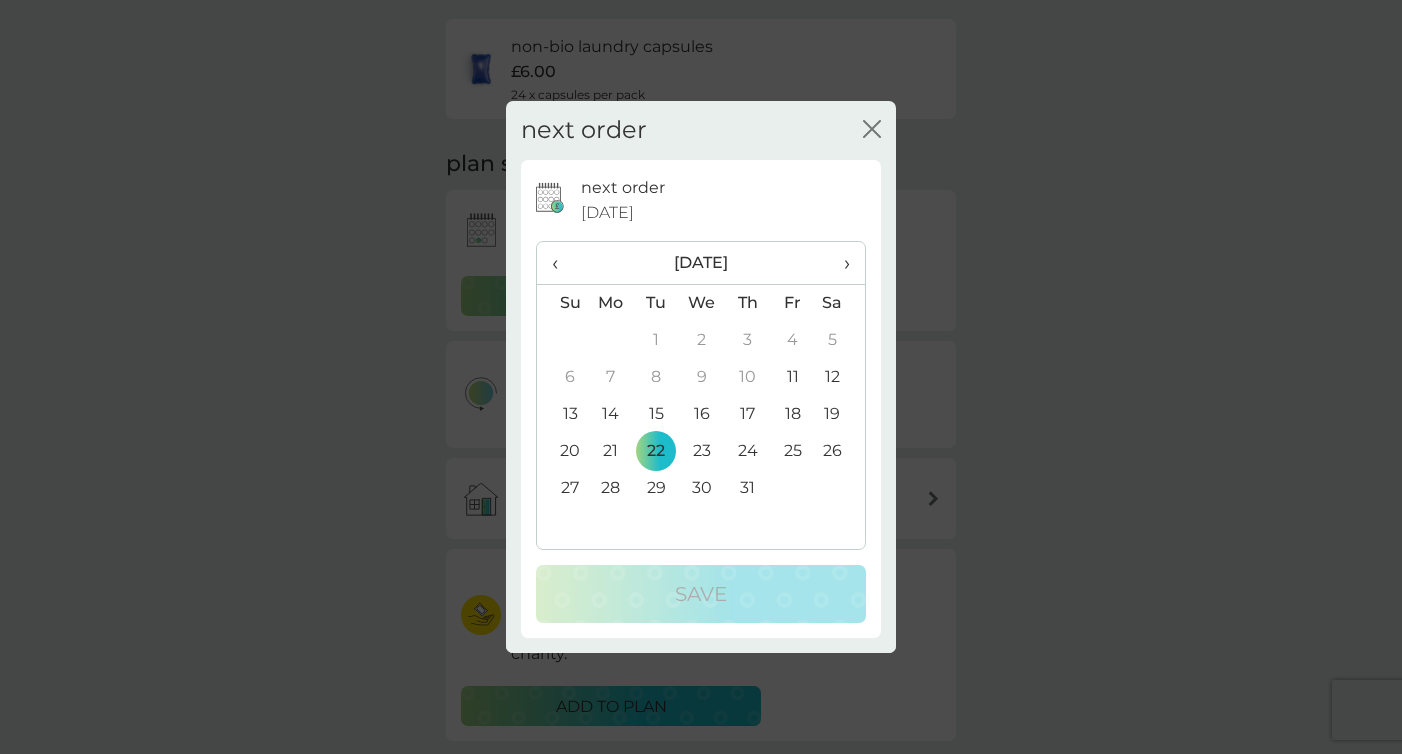 click on "29" at bounding box center (656, 488) 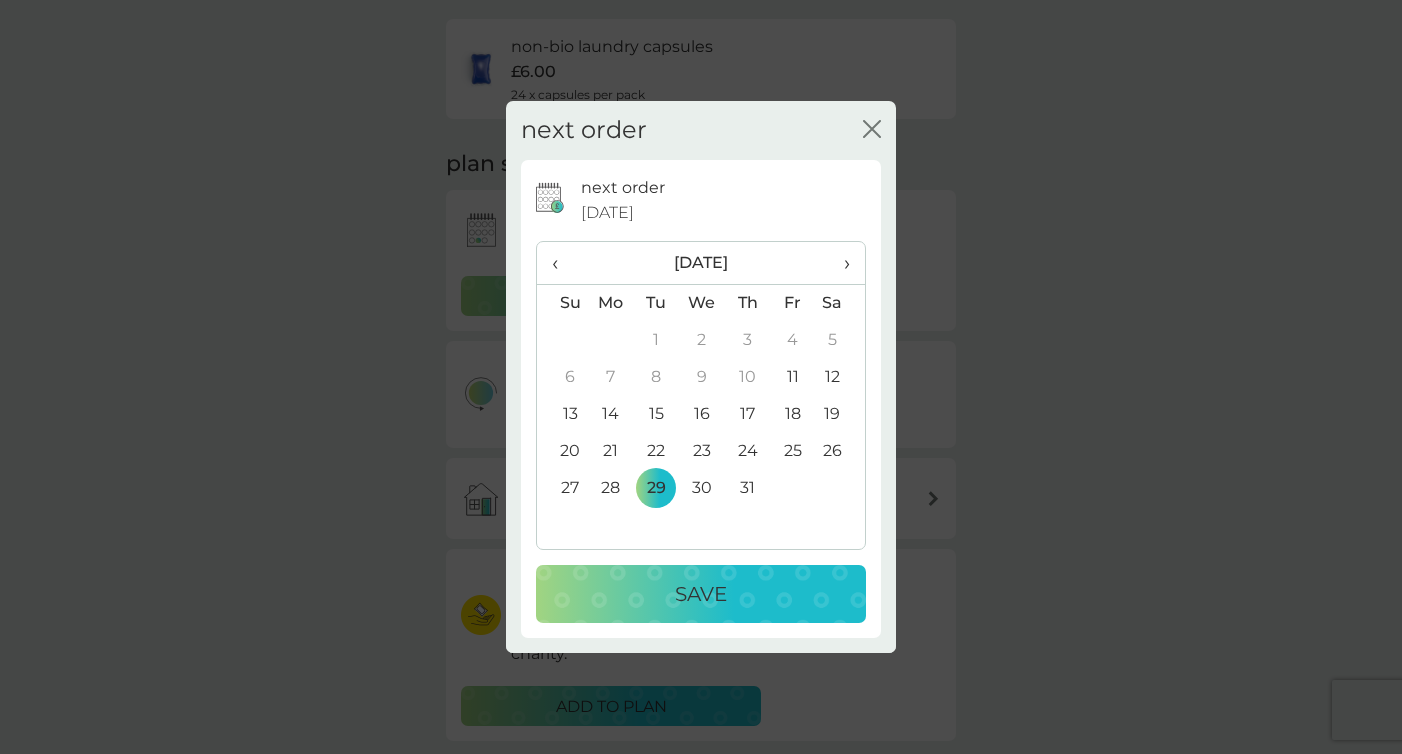 click on "Save" at bounding box center [701, 594] 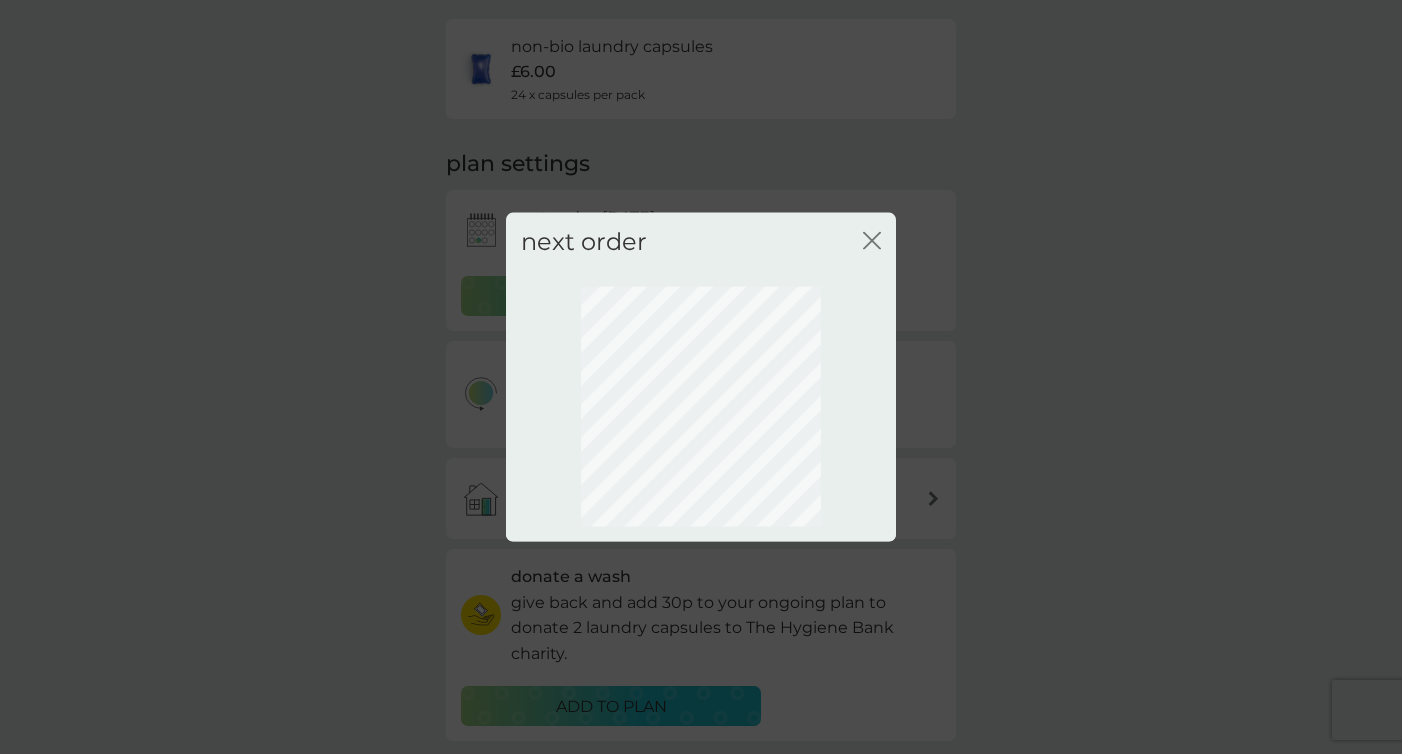 scroll, scrollTop: 84, scrollLeft: 0, axis: vertical 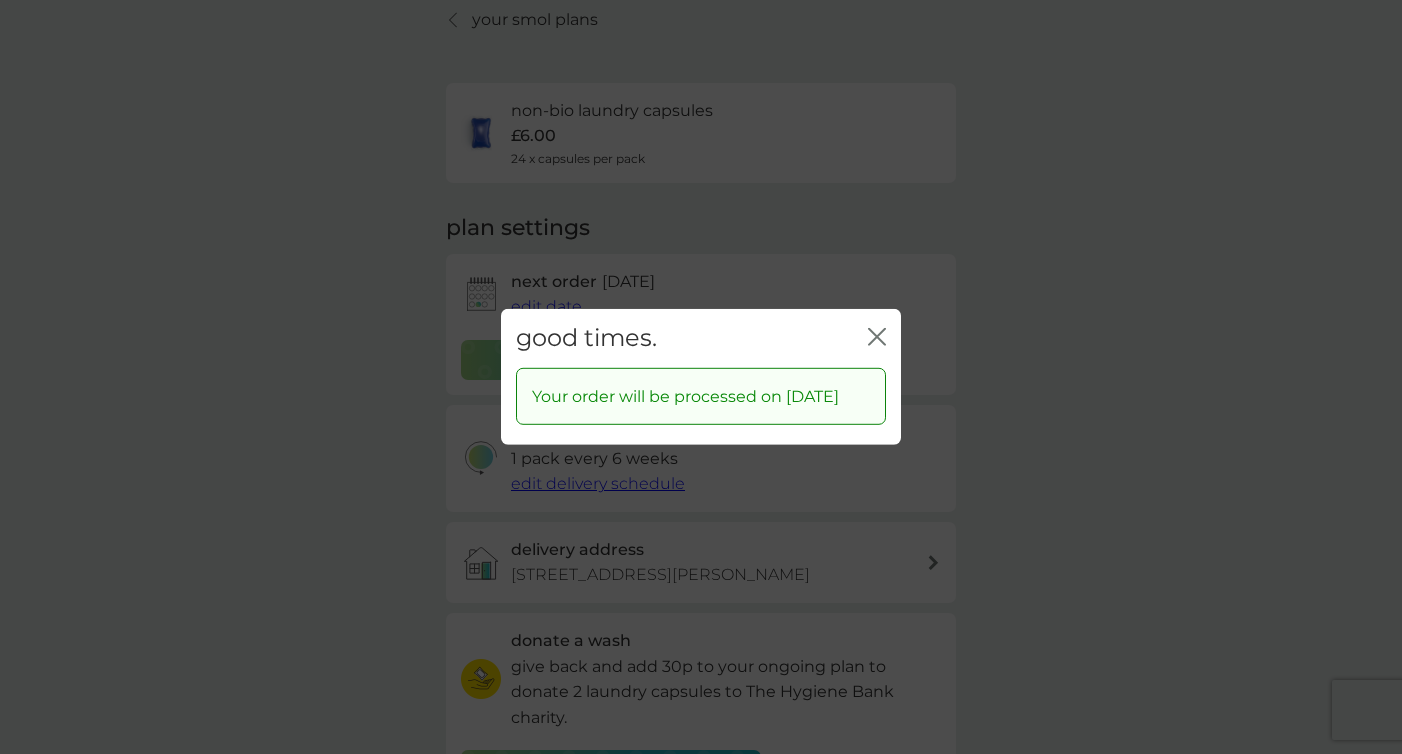 click 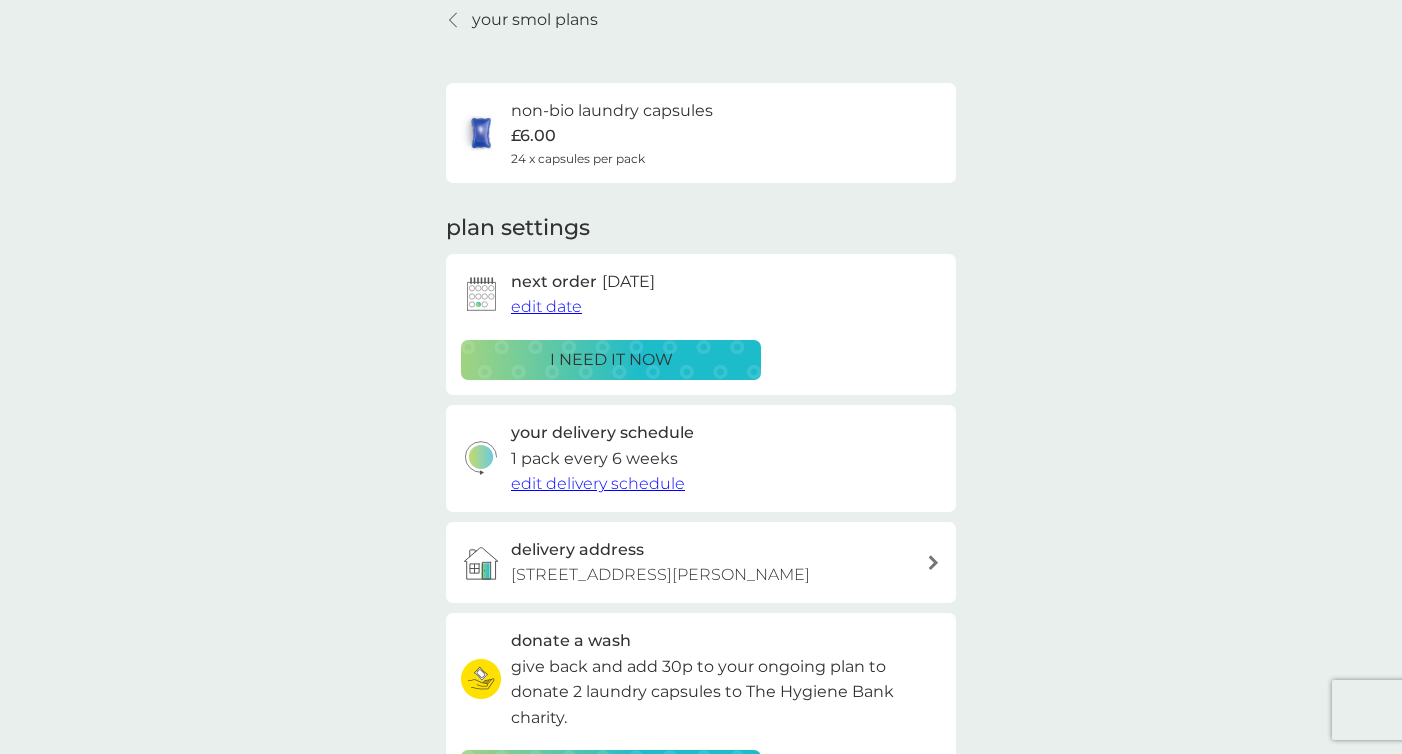 click on "your smol plans non-bio laundry capsules £6.00 24 x capsules per pack plan settings next order [DATE] edit date i need it now your delivery schedule 1 pack every 6 weeks edit delivery schedule delivery address [STREET_ADDRESS][PERSON_NAME] donate a wash give back and add 30p to your ongoing plan to donate 2 laundry capsules to The Hygiene Bank charity. ADD TO PLAN Pause plan cancel plan" at bounding box center (701, 469) 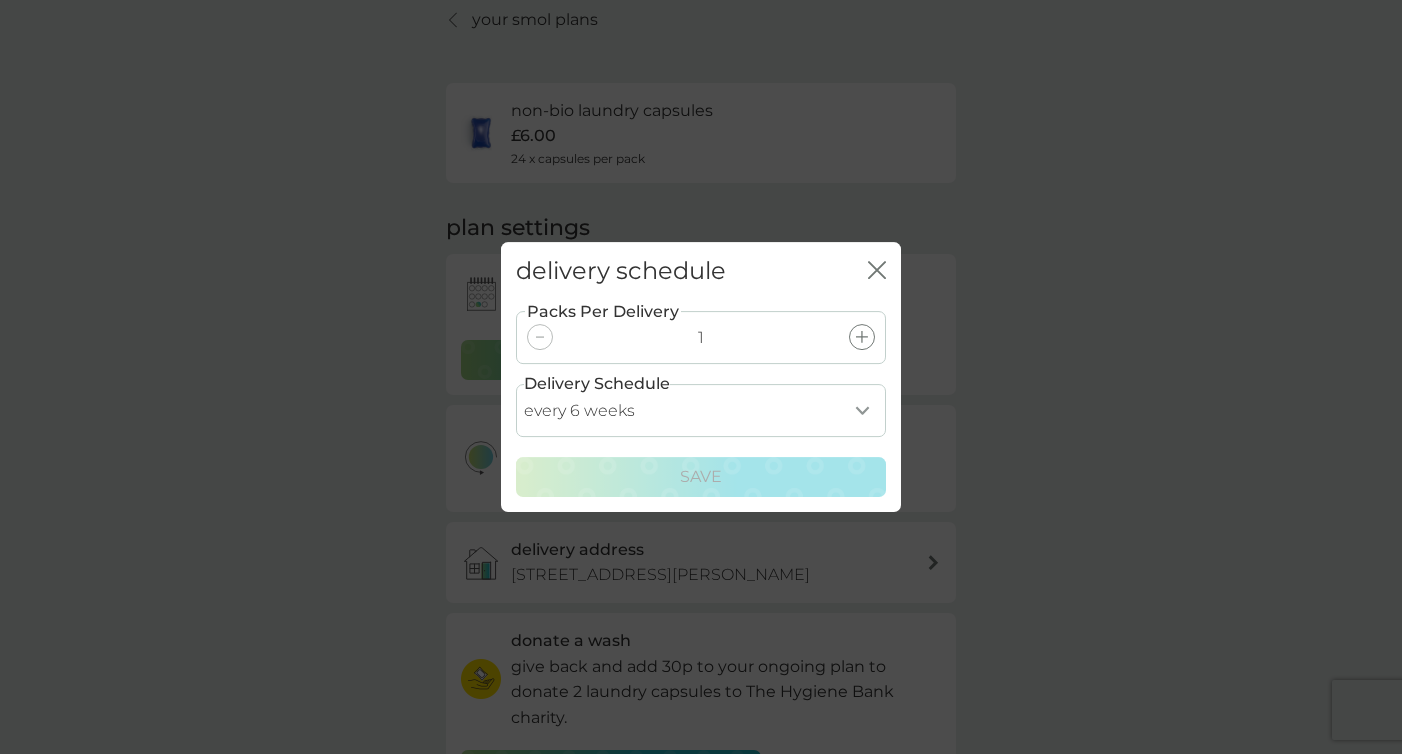 click on "every 1 week every 2 weeks every 3 weeks every 4 weeks every 5 weeks every 6 weeks every 7 weeks every 8 weeks every 9 weeks every 10 weeks every 11 weeks every 12 weeks every 13 weeks every 14 weeks every 15 weeks every 16 weeks every 17 weeks" at bounding box center [701, 410] 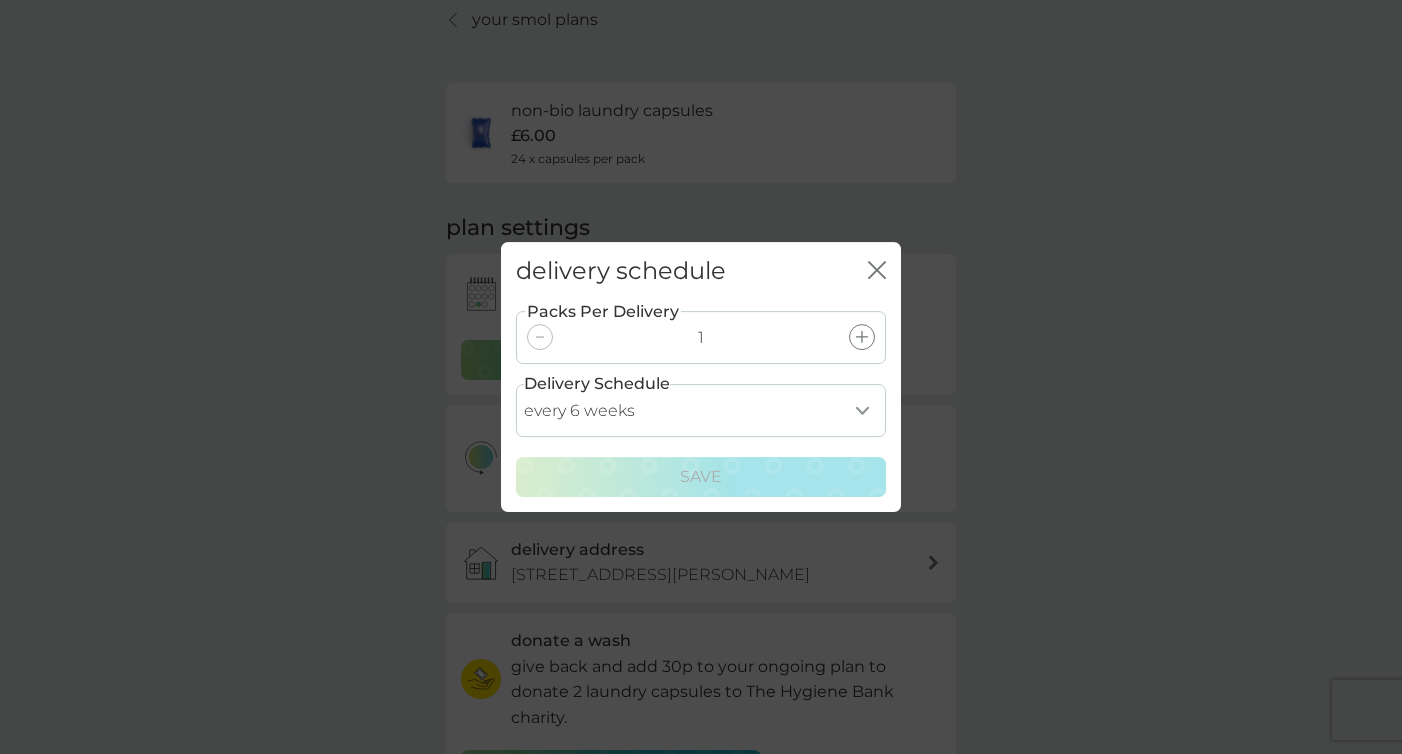 select on "56" 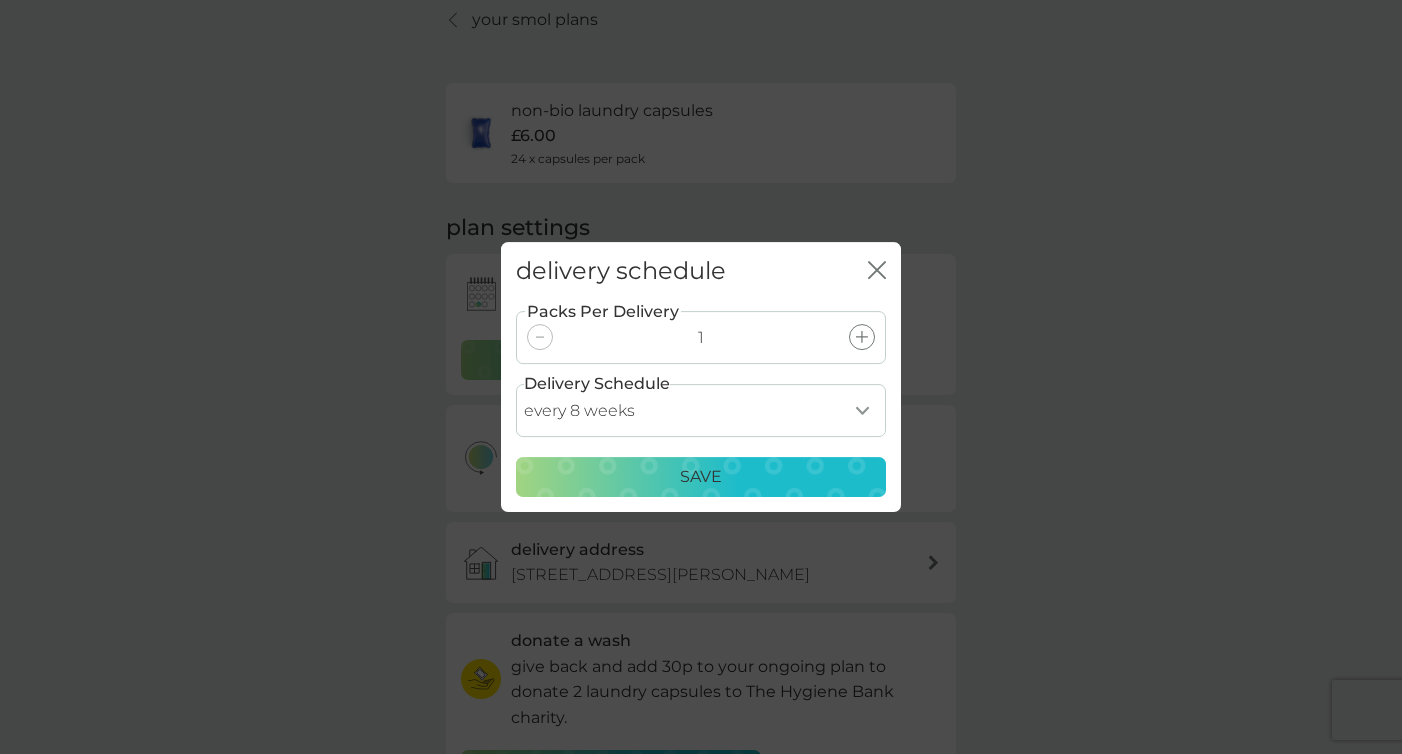 click on "Save" at bounding box center (701, 477) 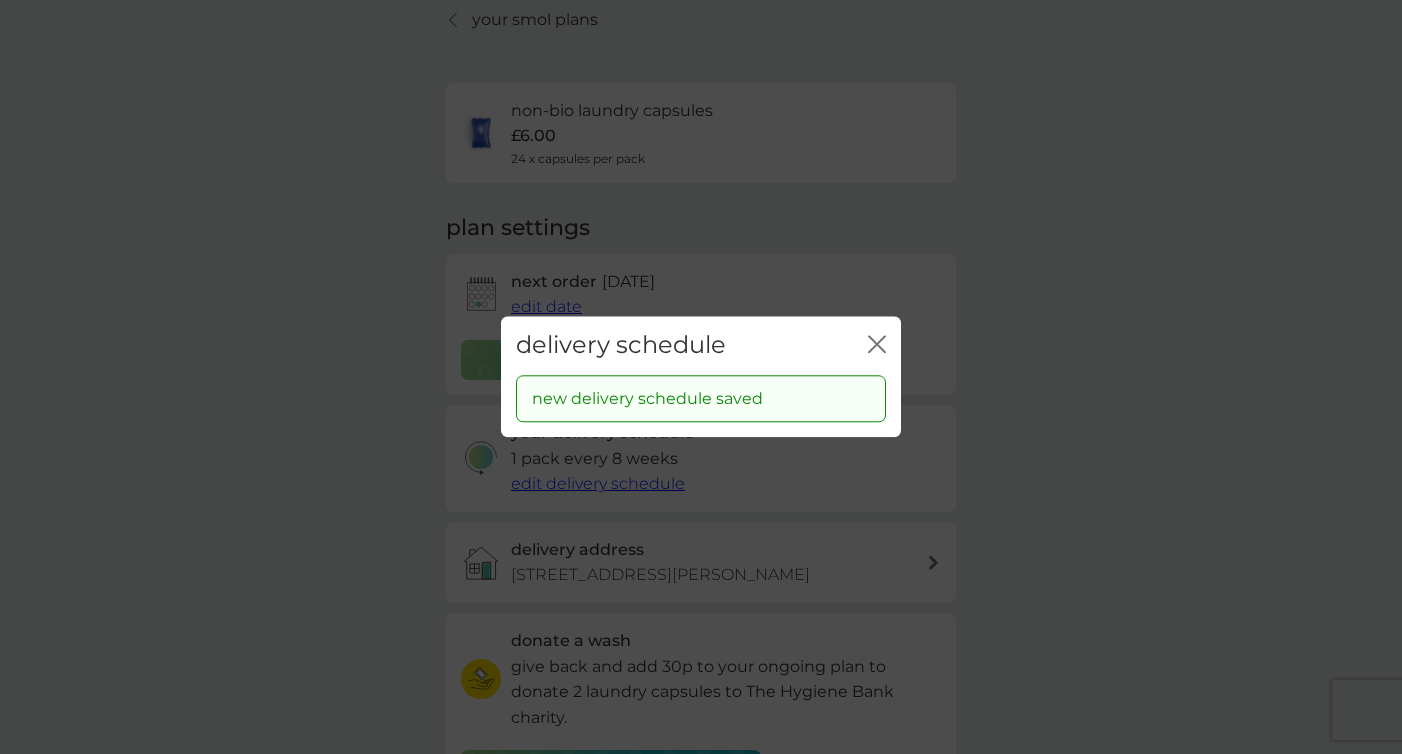 click on "close" 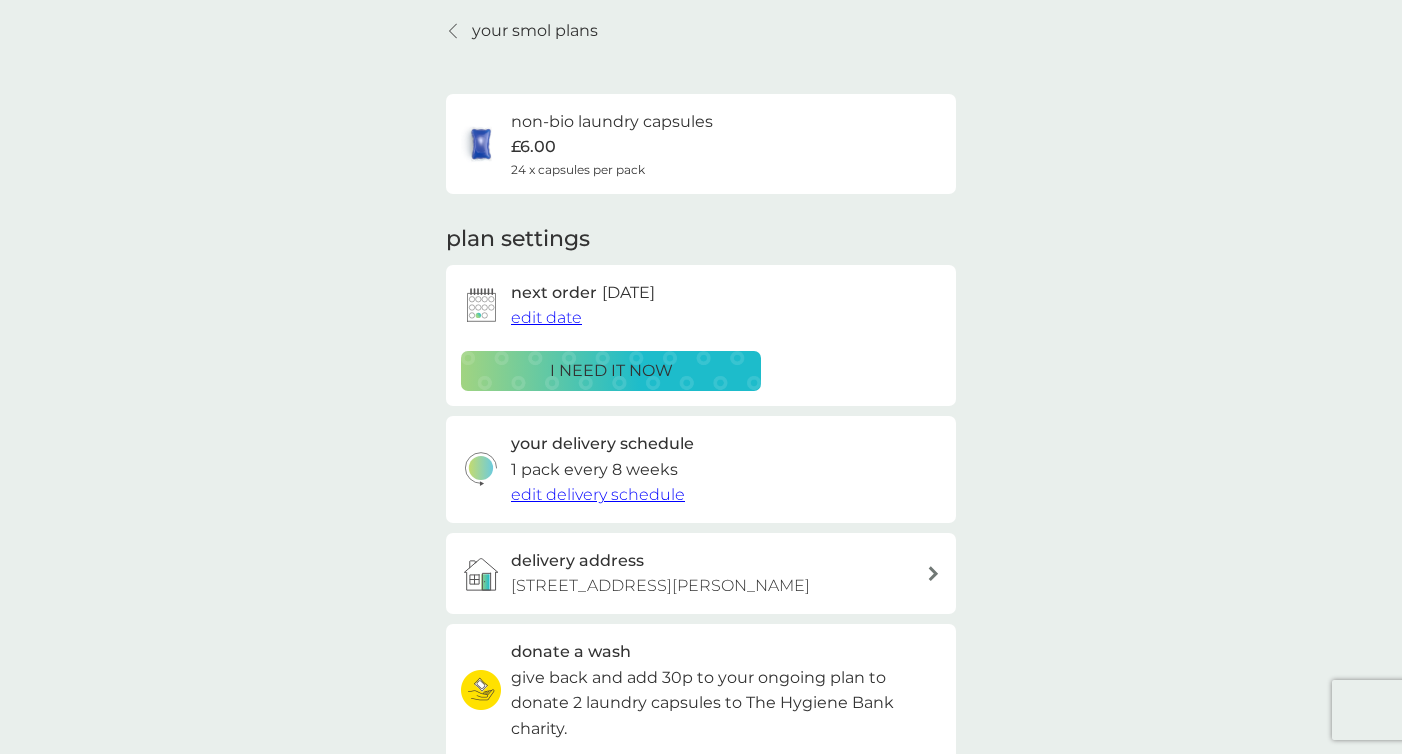 scroll, scrollTop: 0, scrollLeft: 0, axis: both 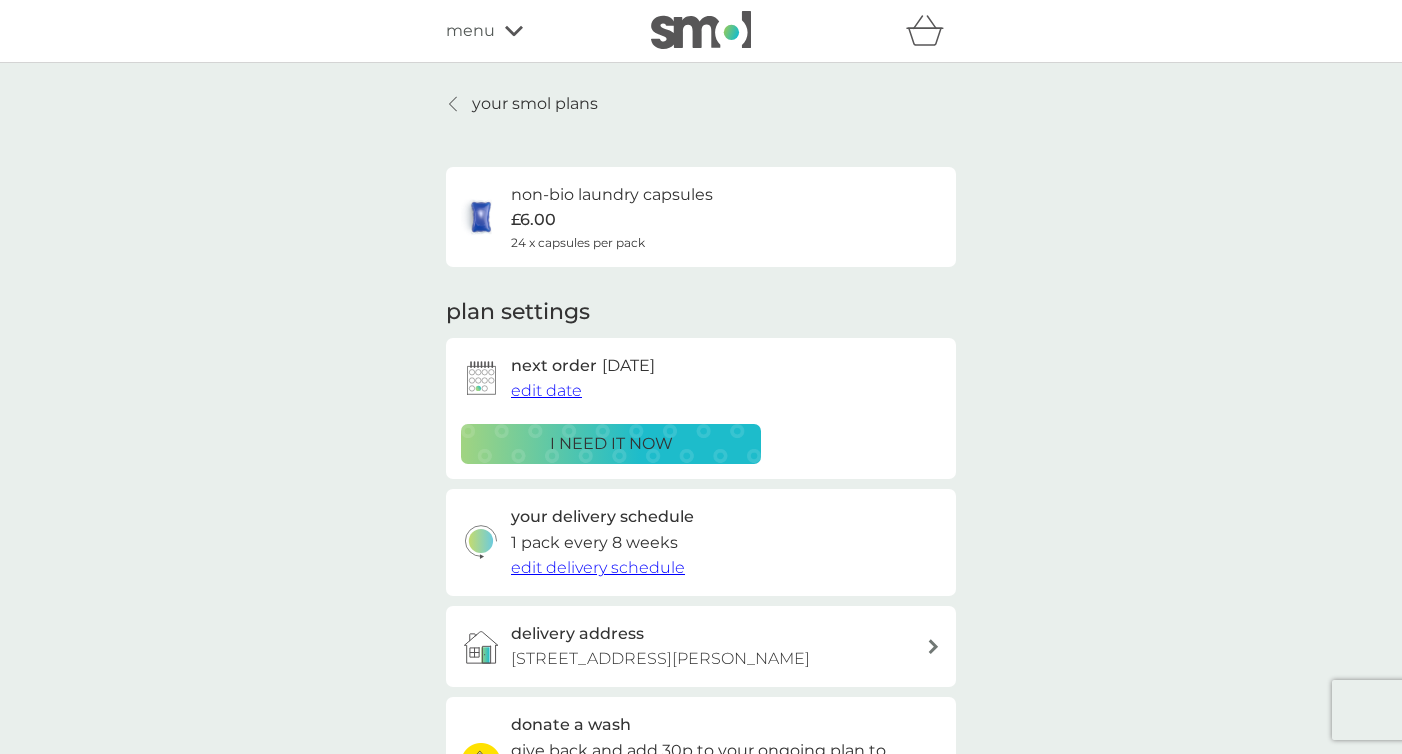 click on "your smol plans" at bounding box center (535, 104) 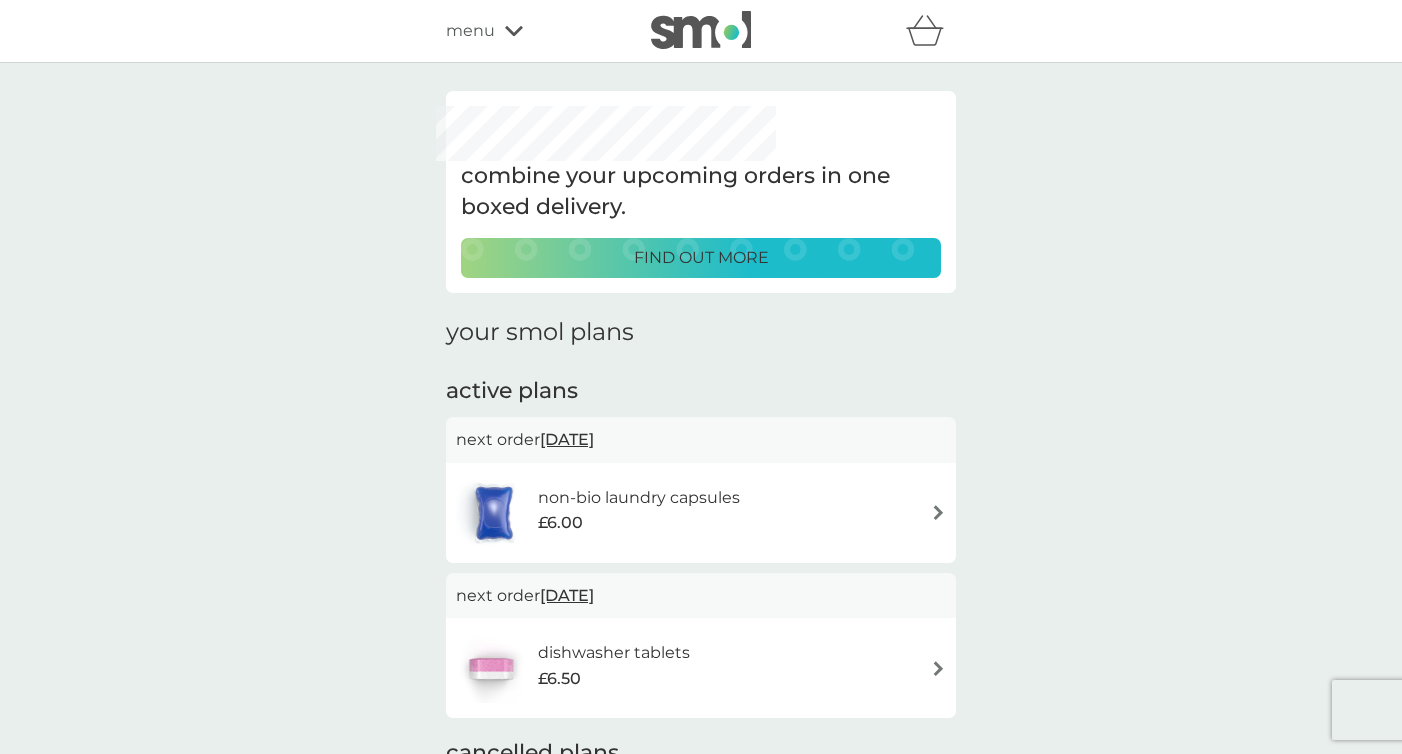 click on "find out more" at bounding box center [701, 258] 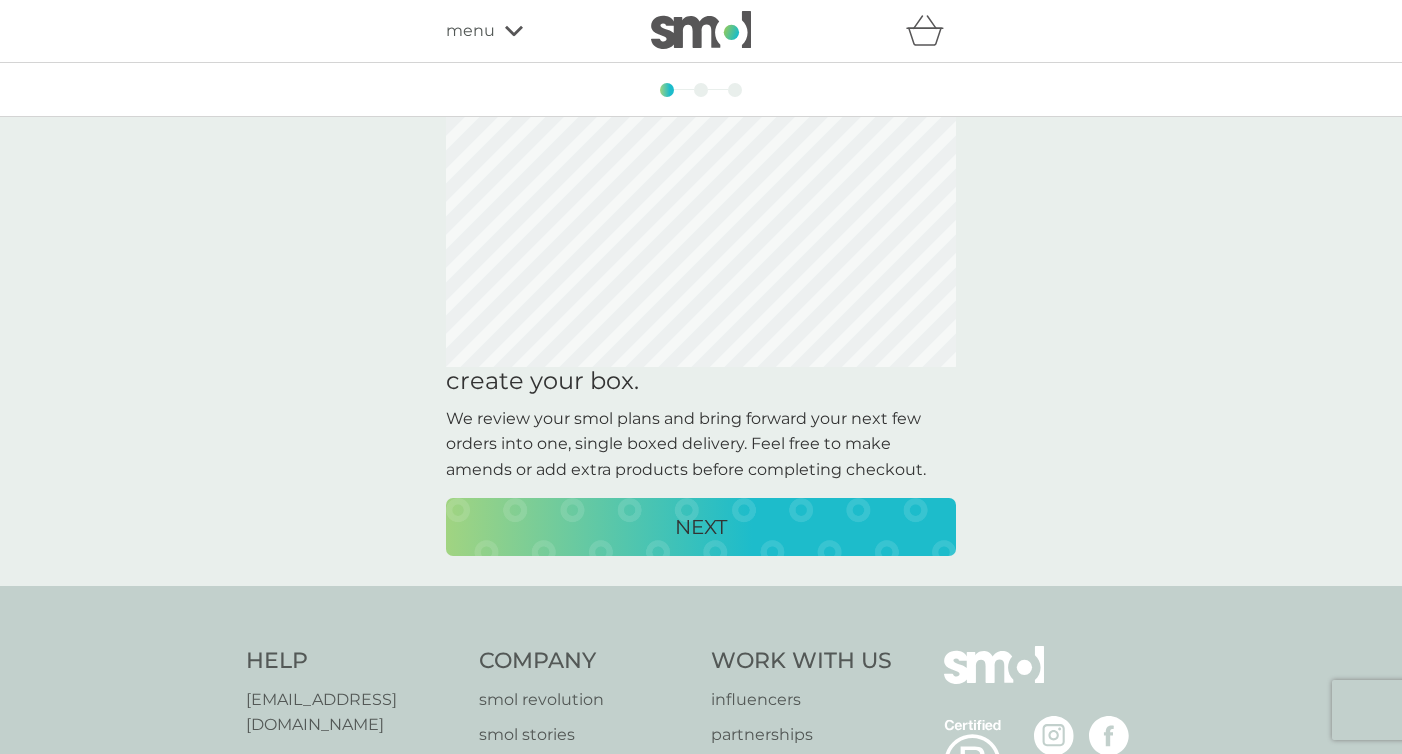 click on "NEXT" at bounding box center [701, 527] 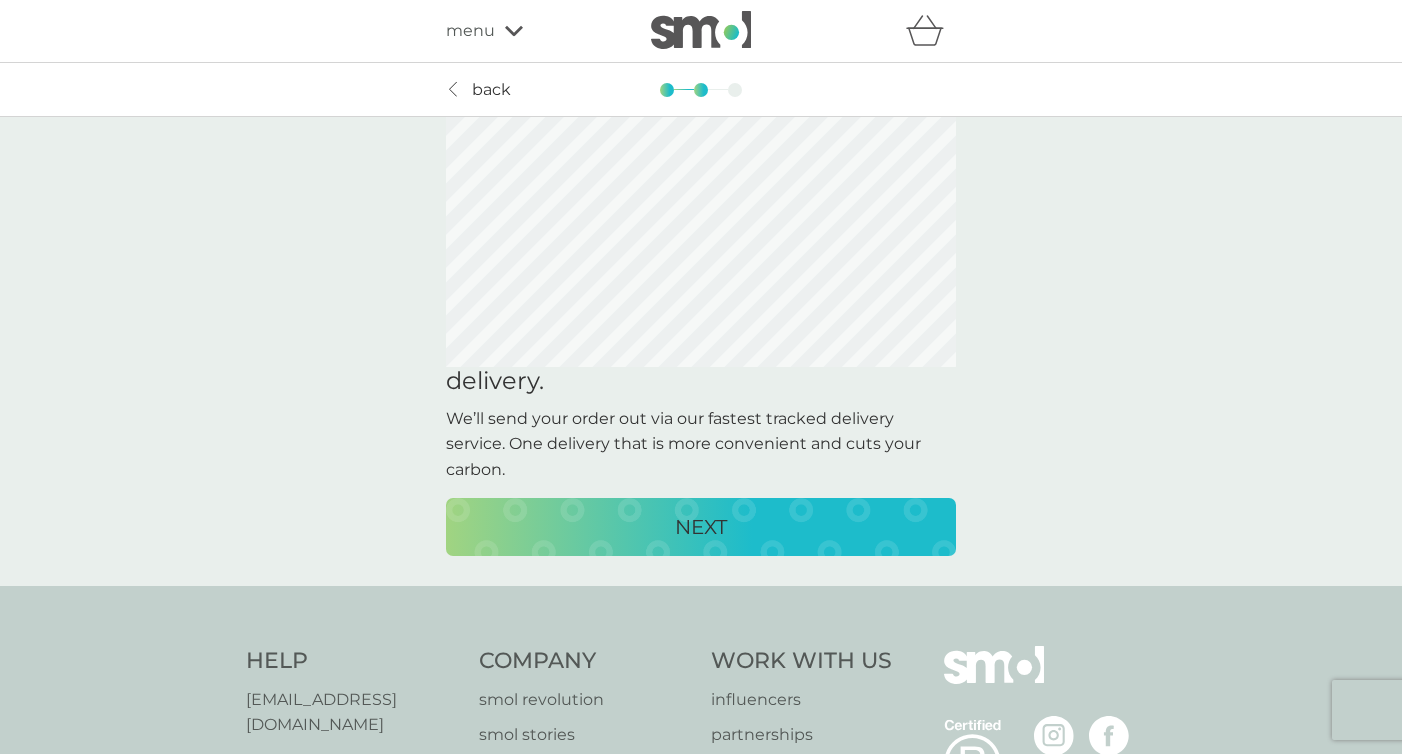 click on "NEXT" at bounding box center [701, 527] 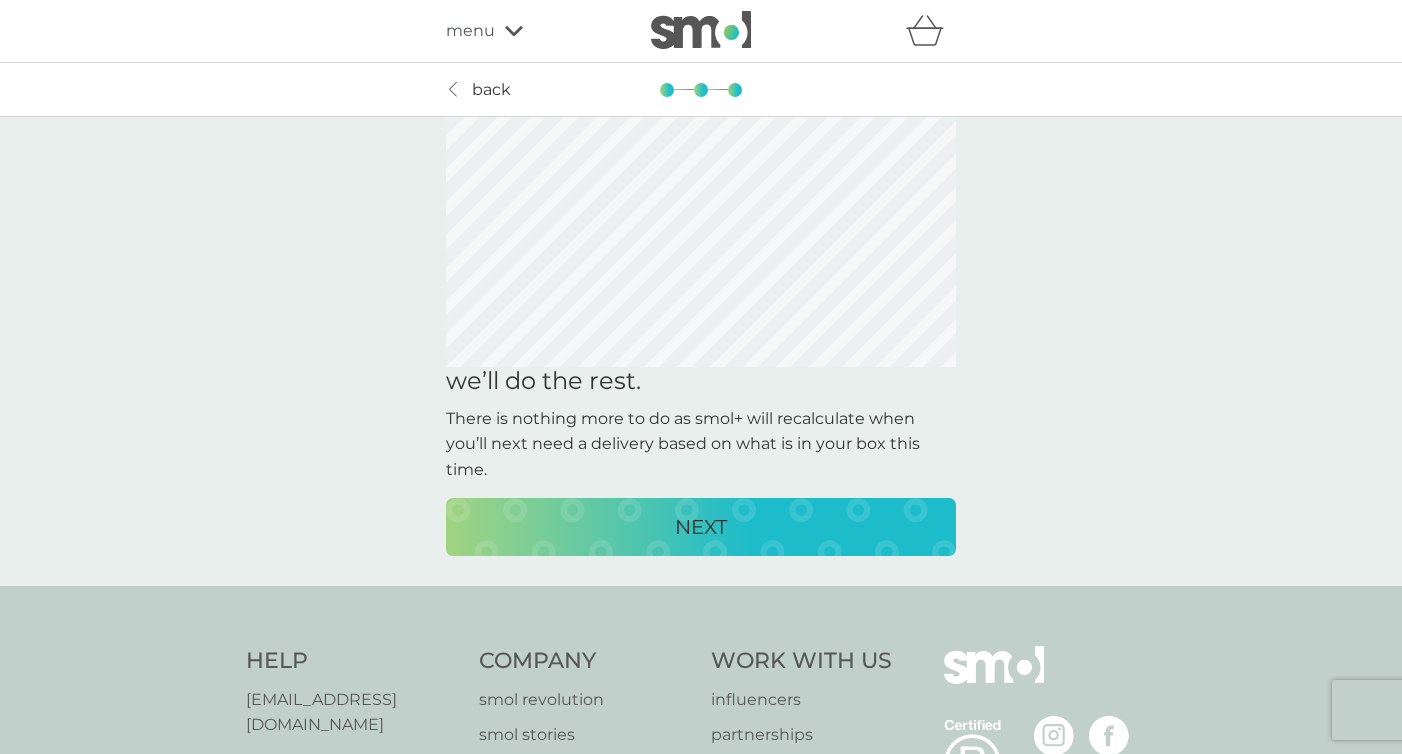 click on "NEXT" at bounding box center [701, 527] 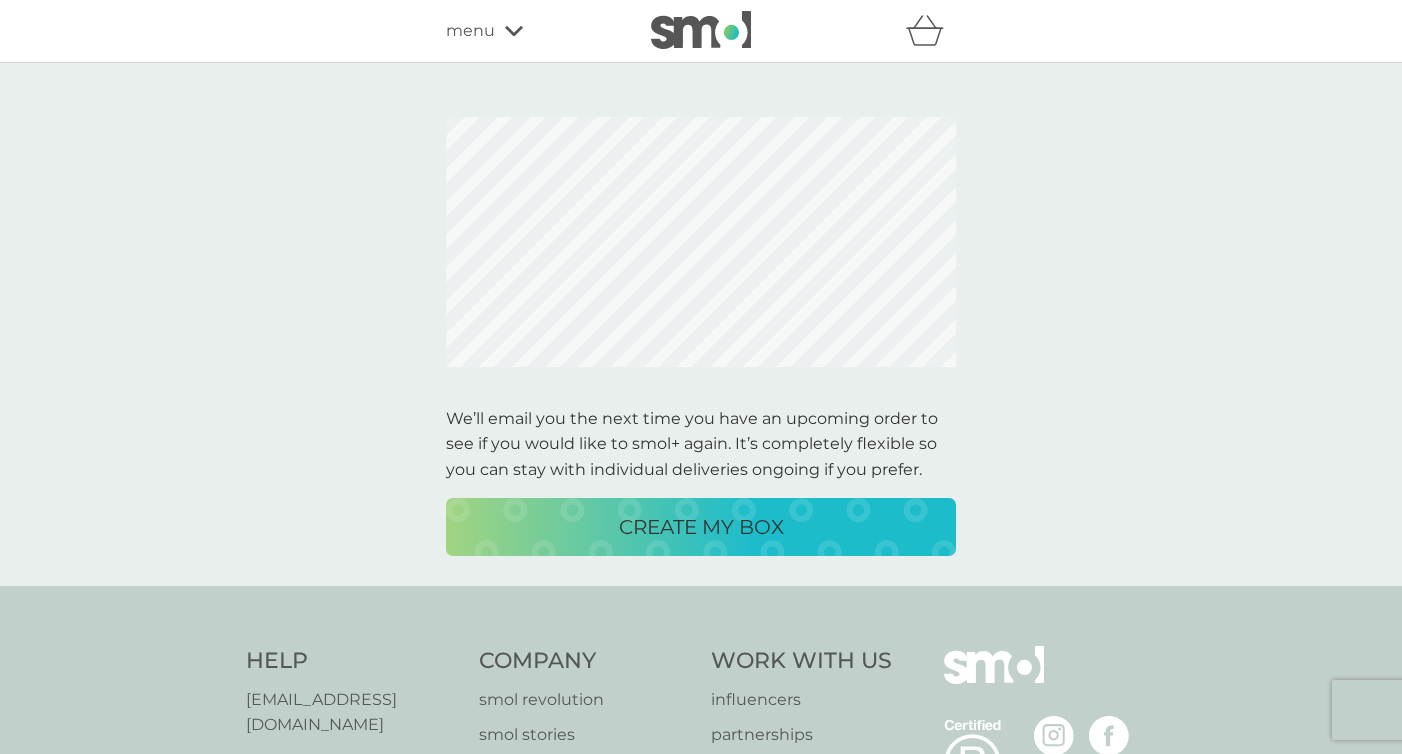 click on "CREATE MY BOX" at bounding box center (701, 527) 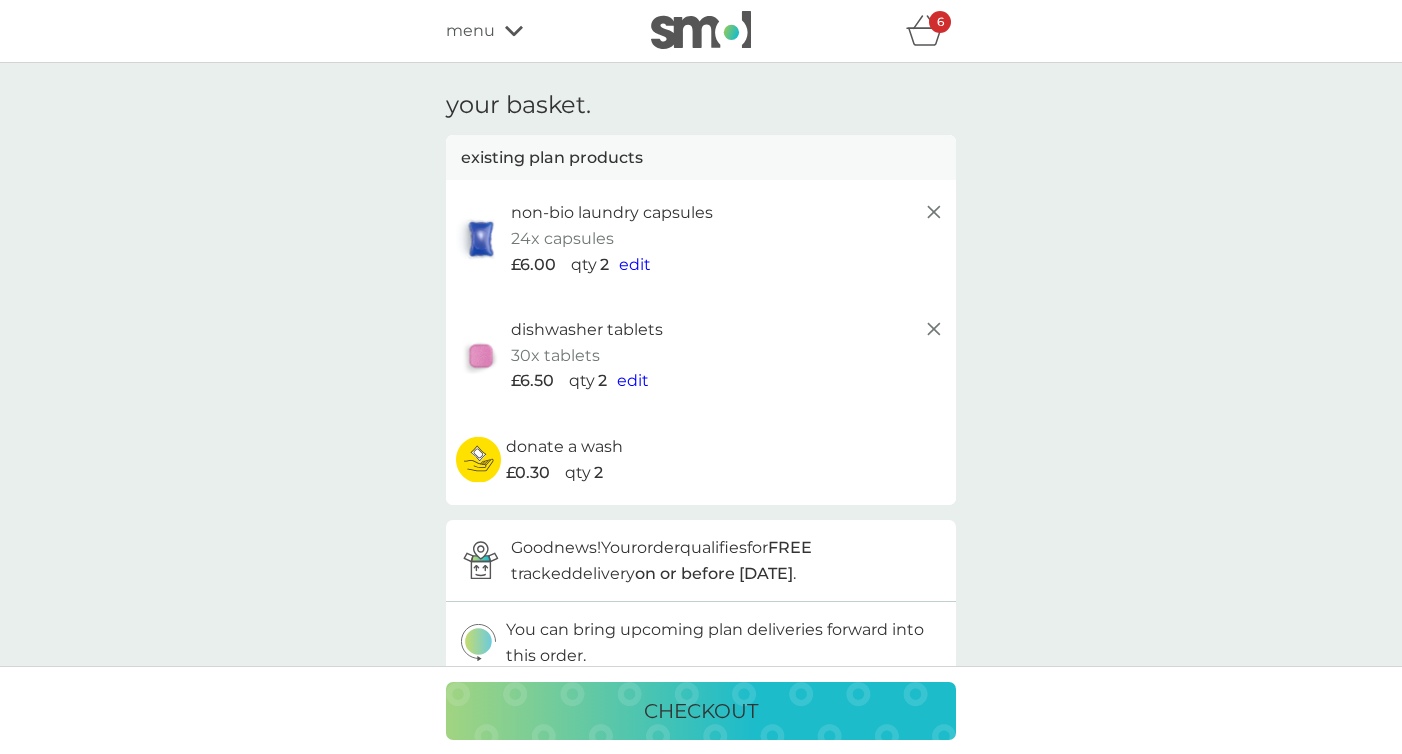 click on "edit" at bounding box center [633, 380] 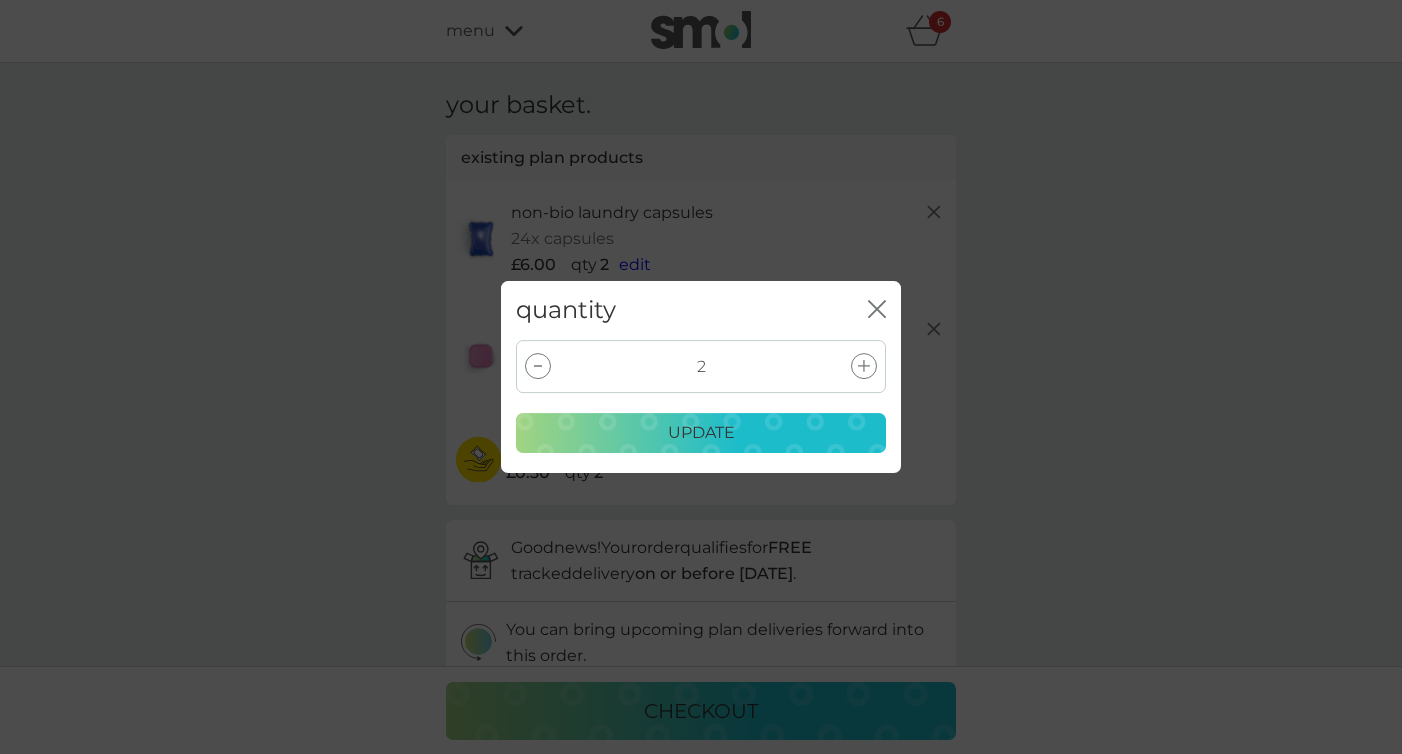 click at bounding box center (538, 366) 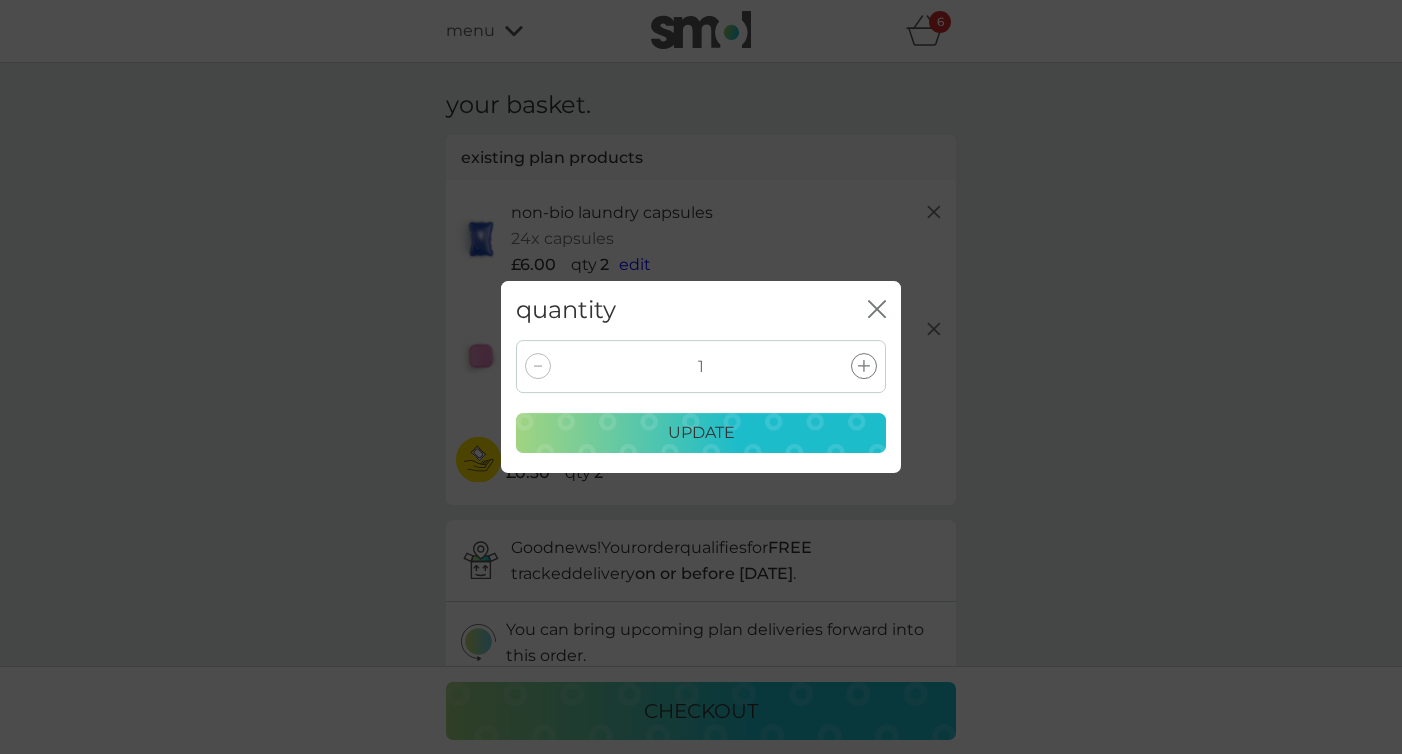 click at bounding box center [538, 366] 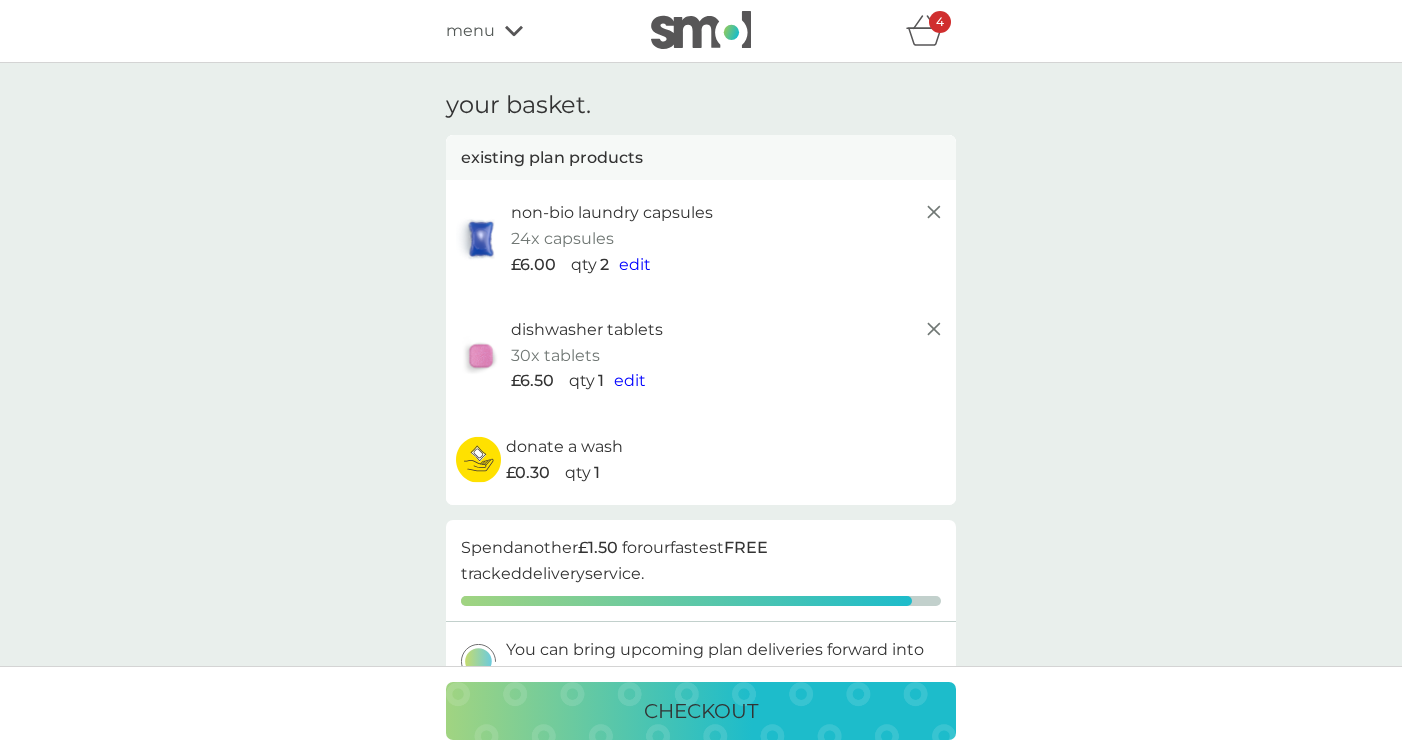 click on "edit" at bounding box center [635, 264] 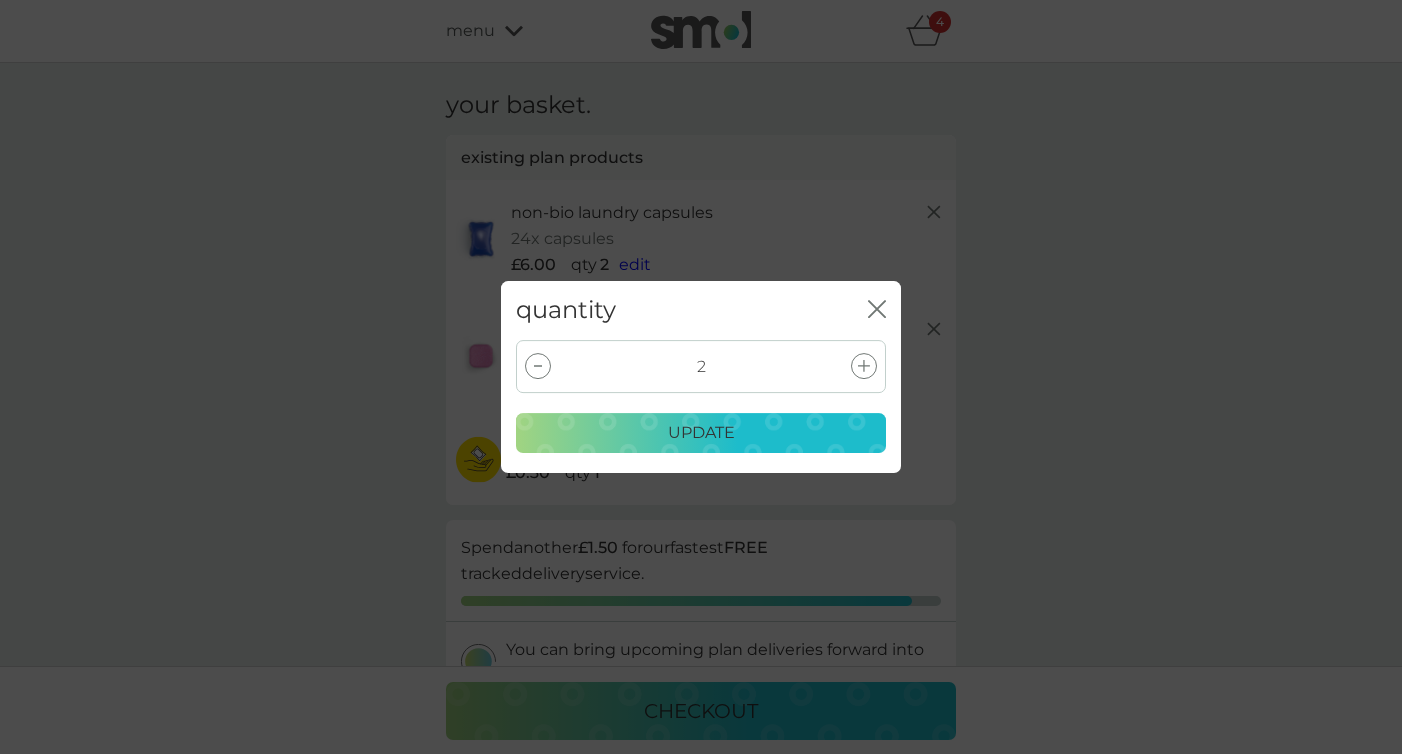 click 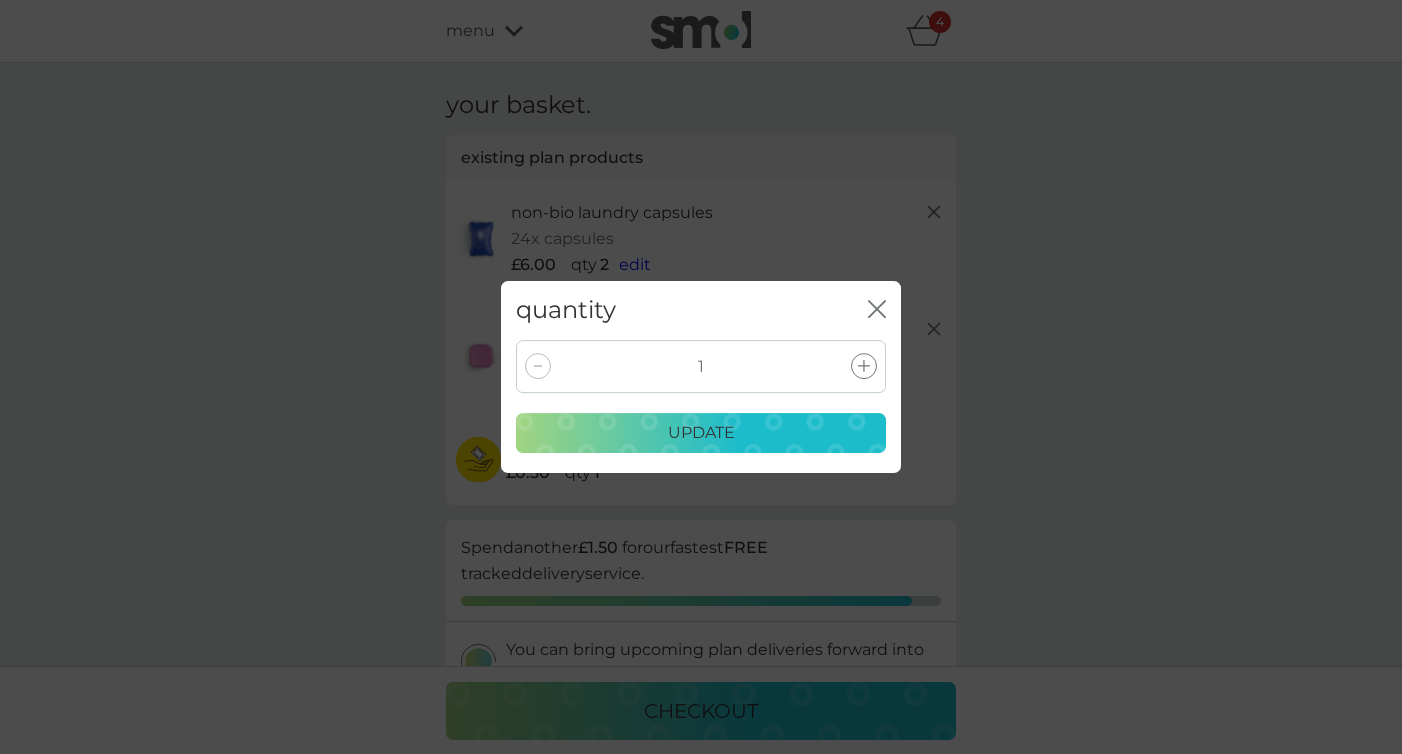 click on "update" at bounding box center [701, 433] 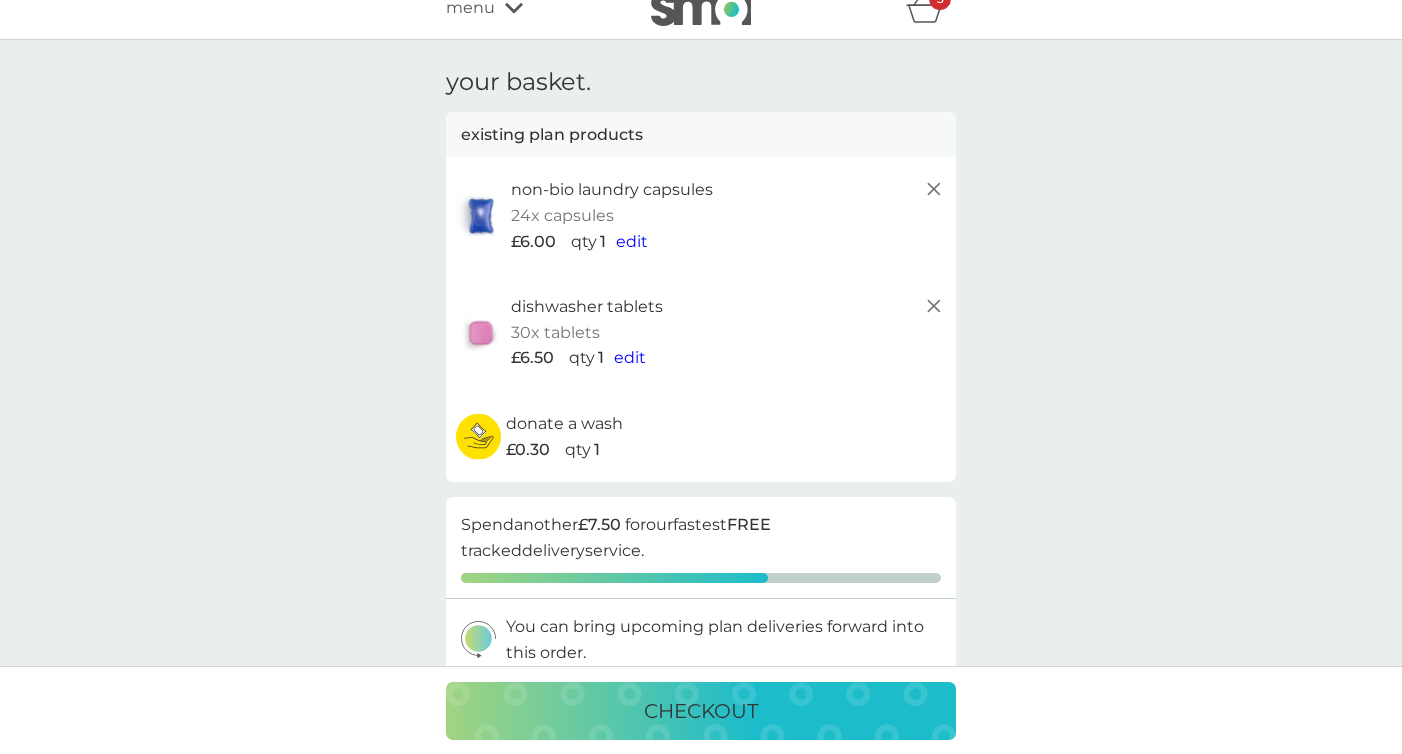 scroll, scrollTop: 0, scrollLeft: 0, axis: both 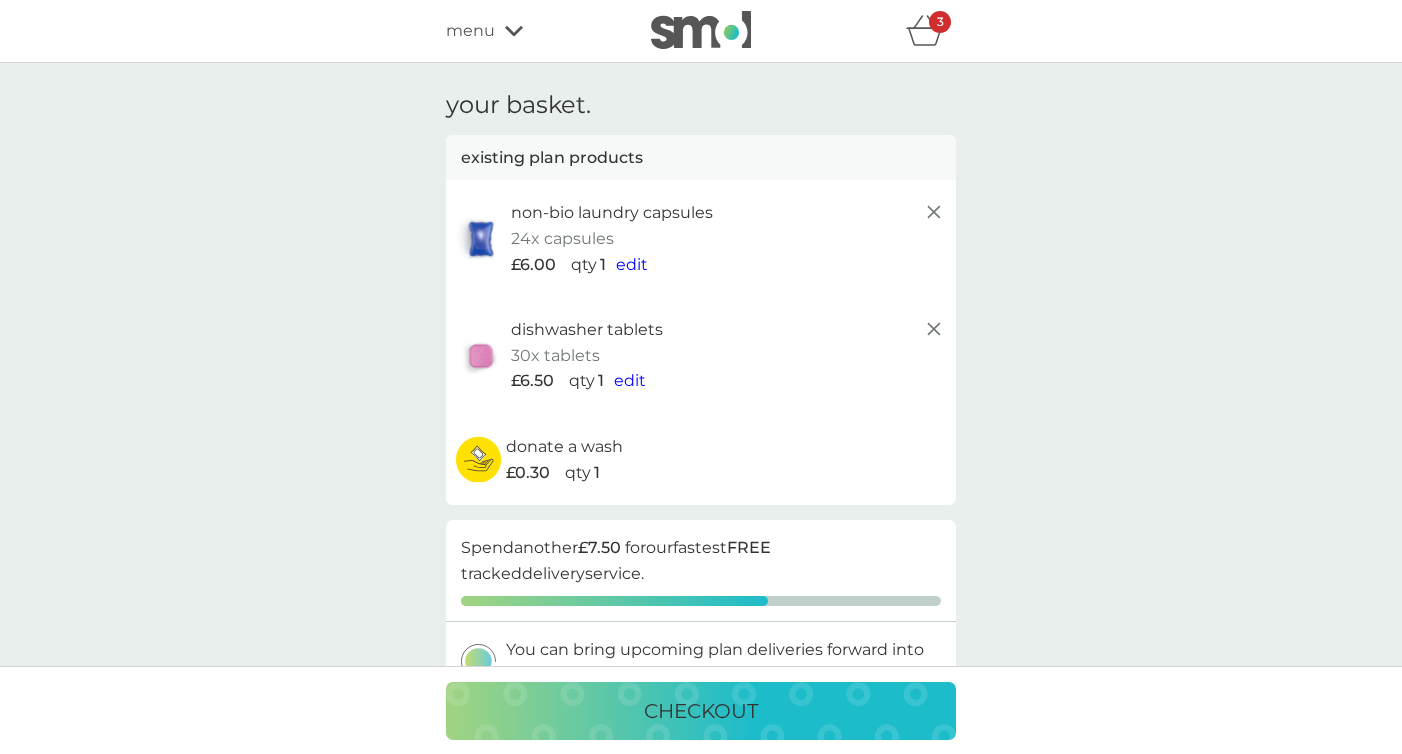 click 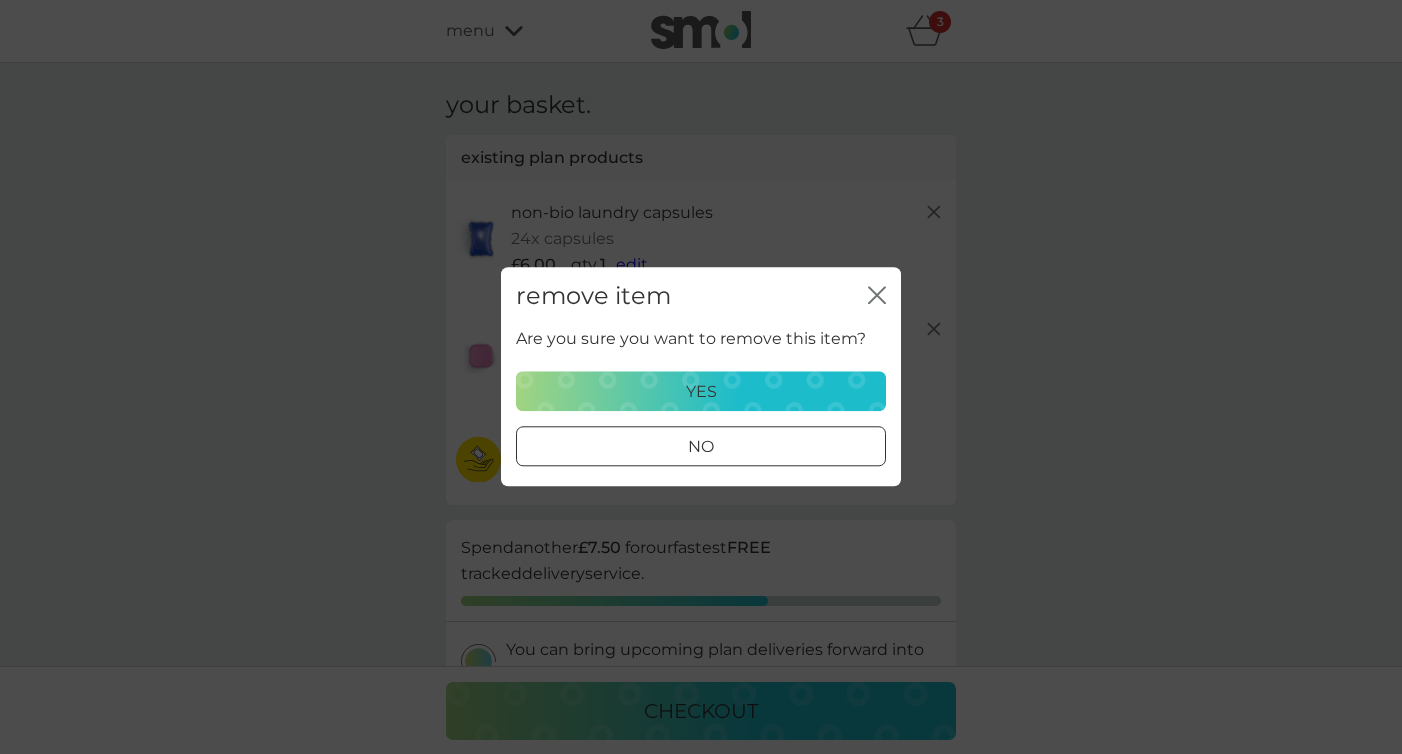 click on "yes" at bounding box center [701, 392] 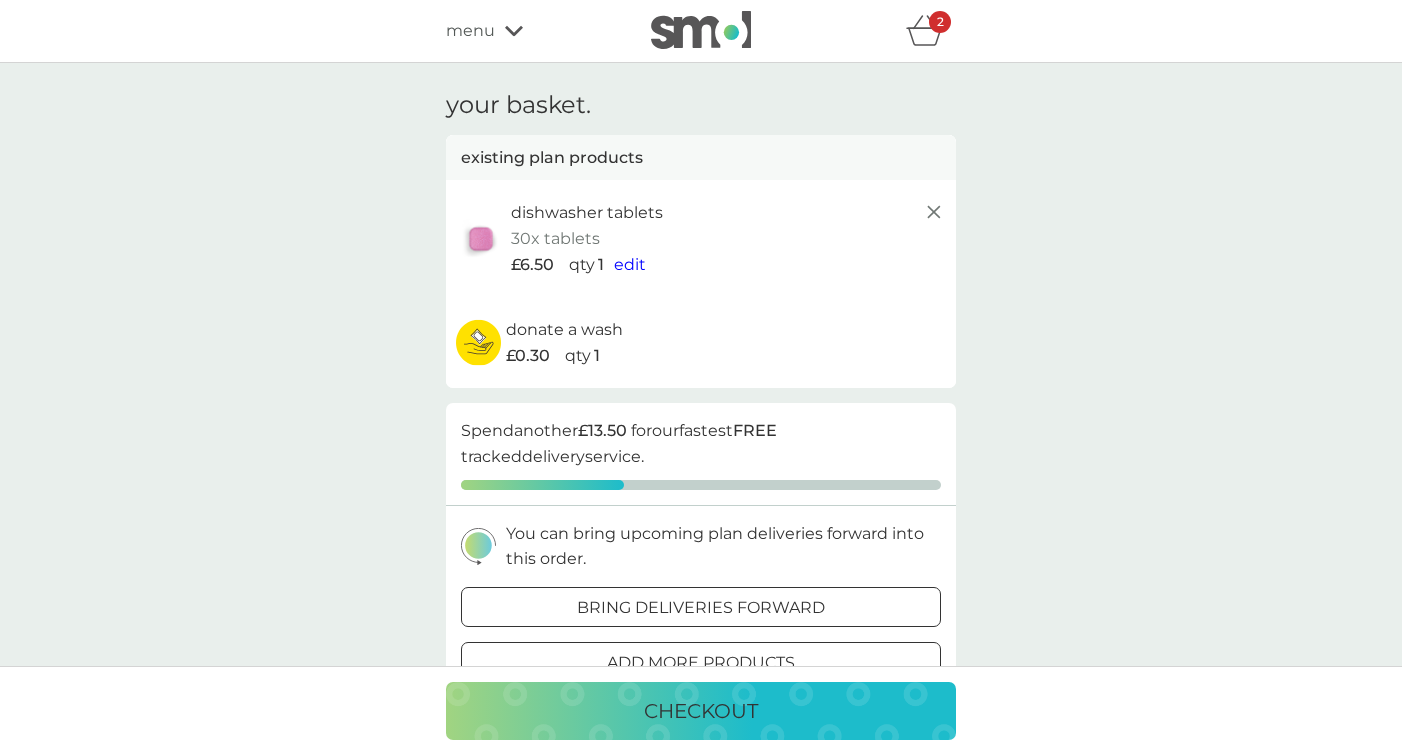 click 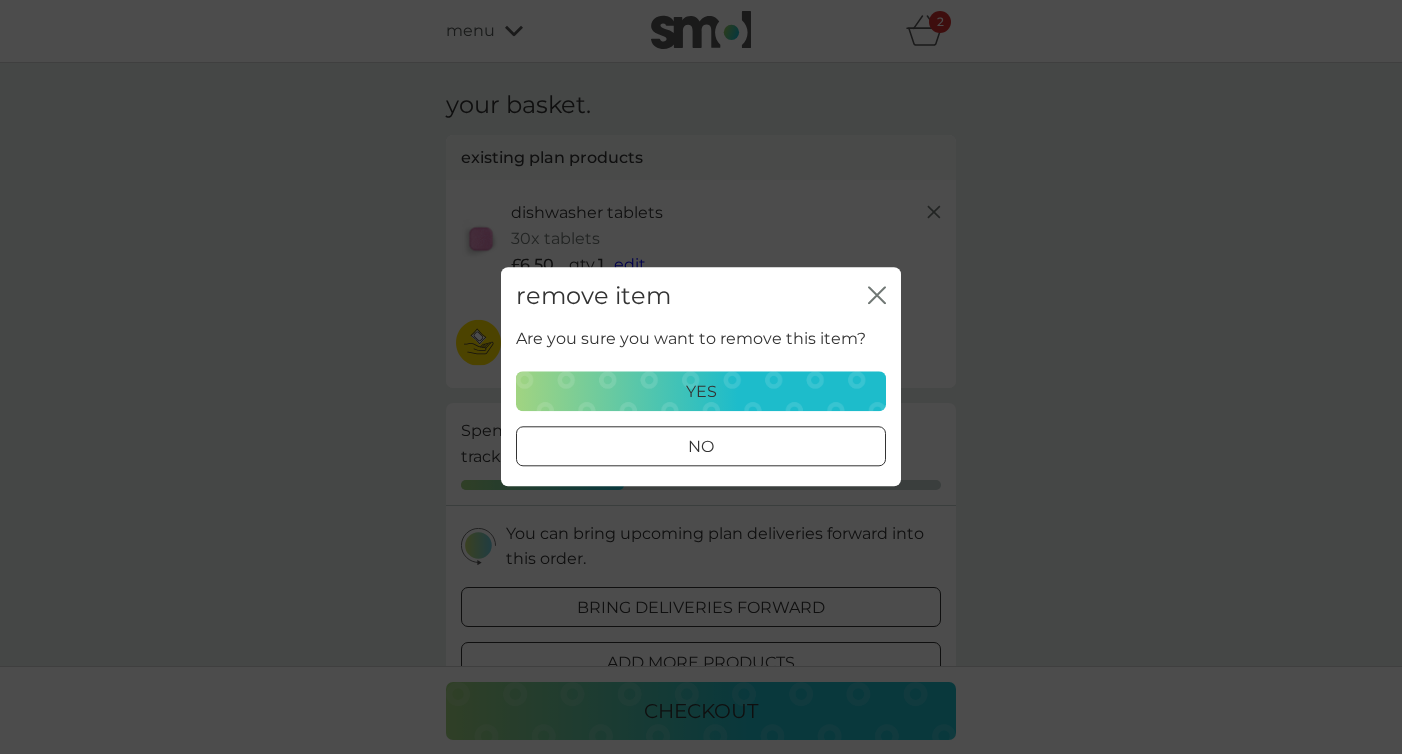click on "yes" at bounding box center [701, 392] 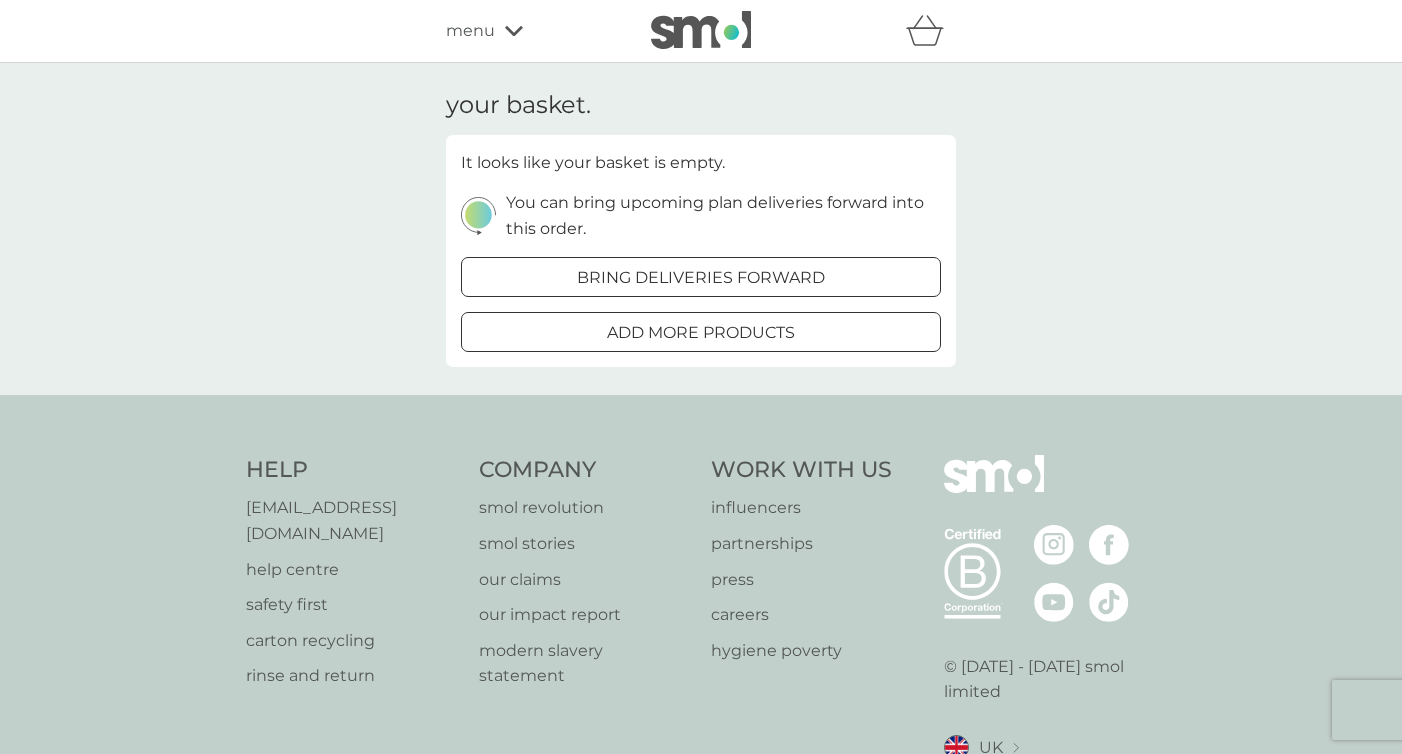 click on "menu" at bounding box center [470, 31] 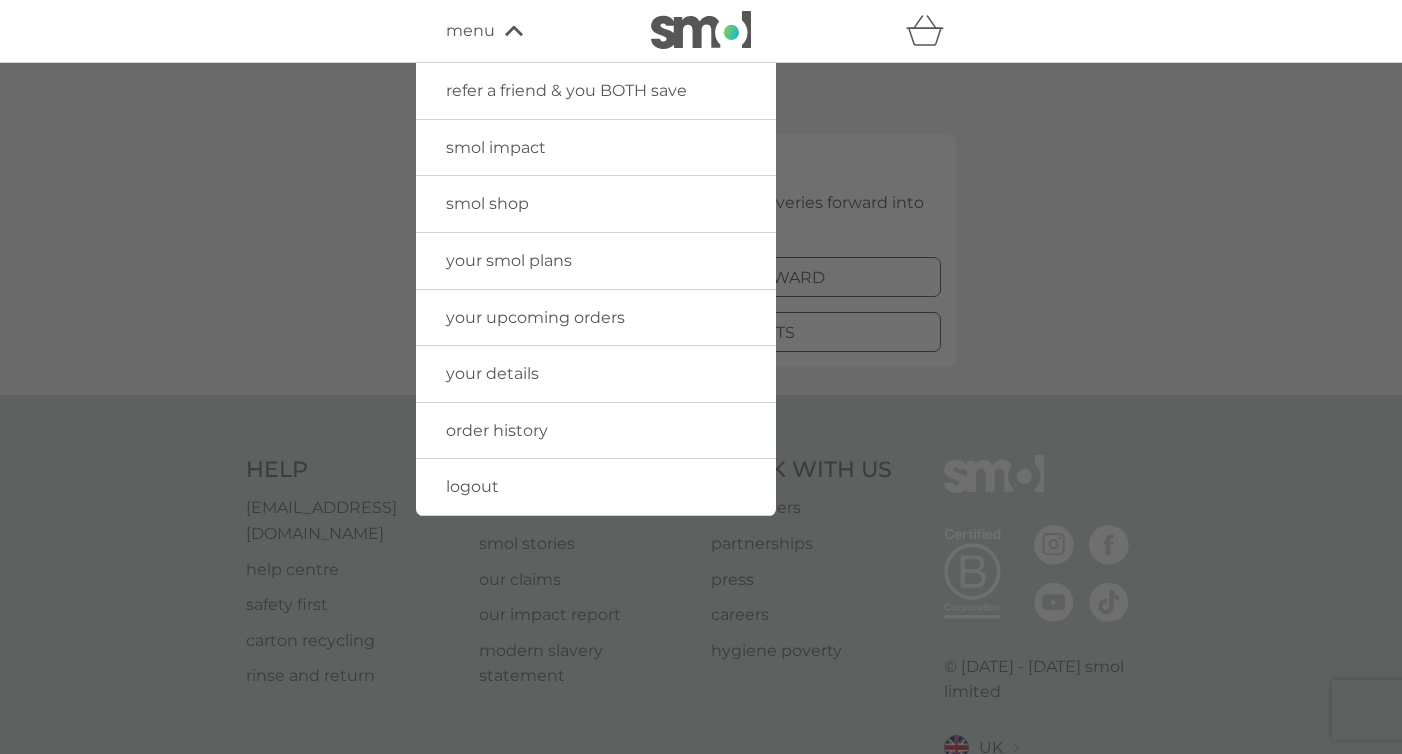 click on "smol impact" at bounding box center [496, 147] 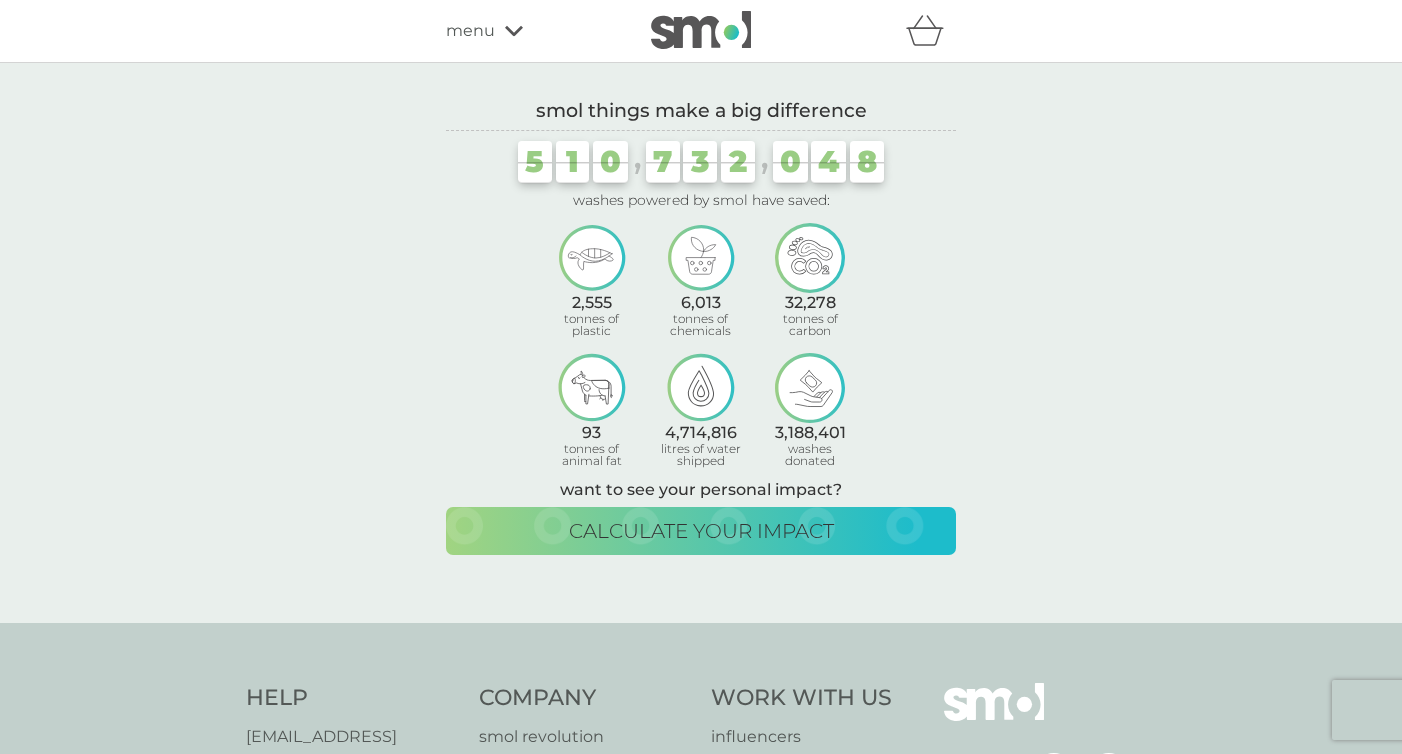 click at bounding box center [701, 30] 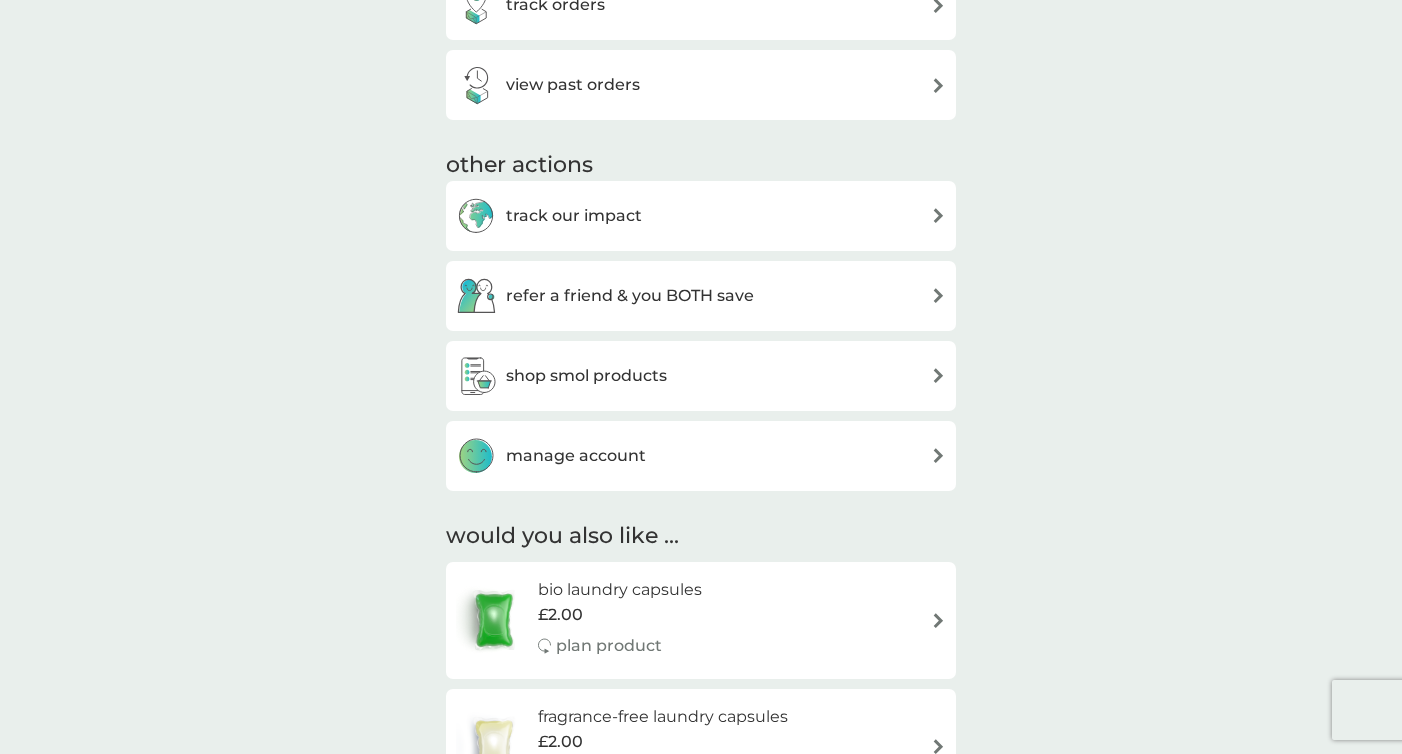 scroll, scrollTop: 857, scrollLeft: 0, axis: vertical 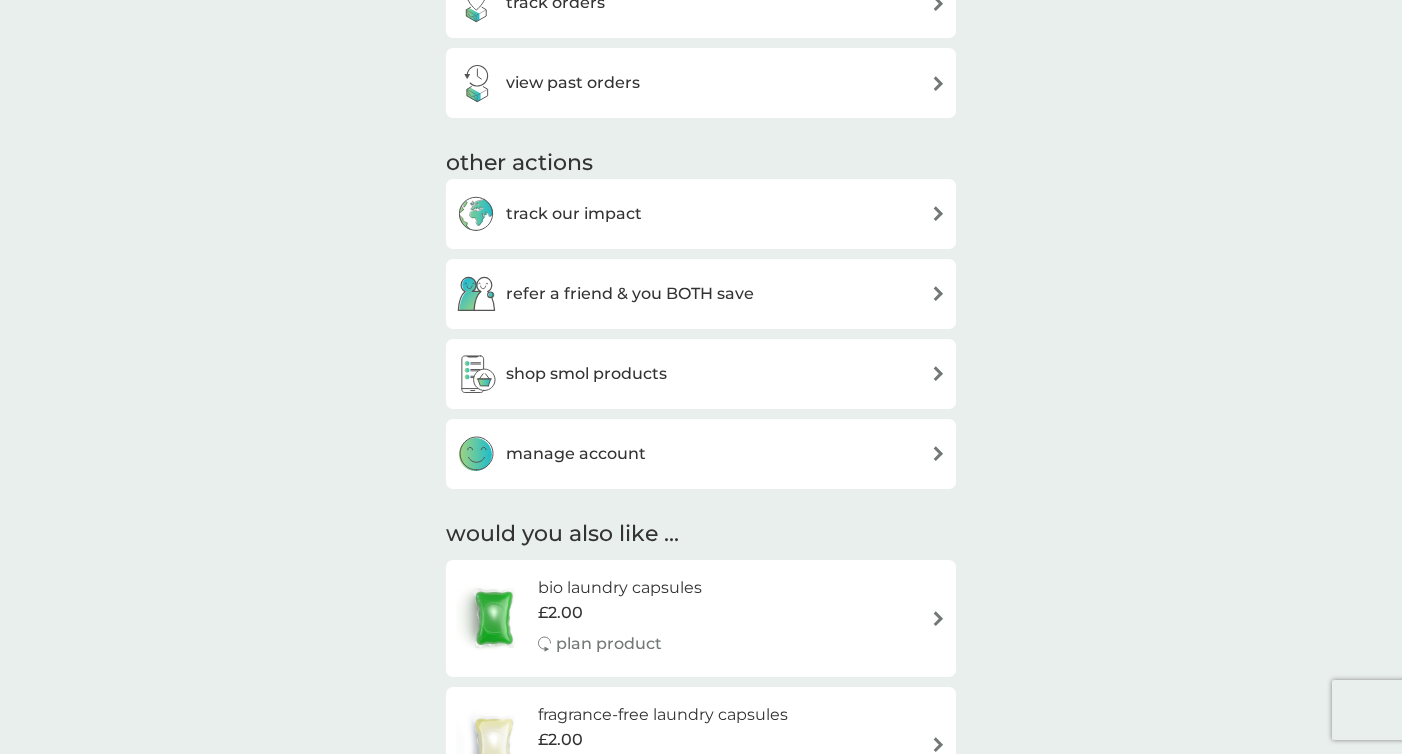click at bounding box center (938, 373) 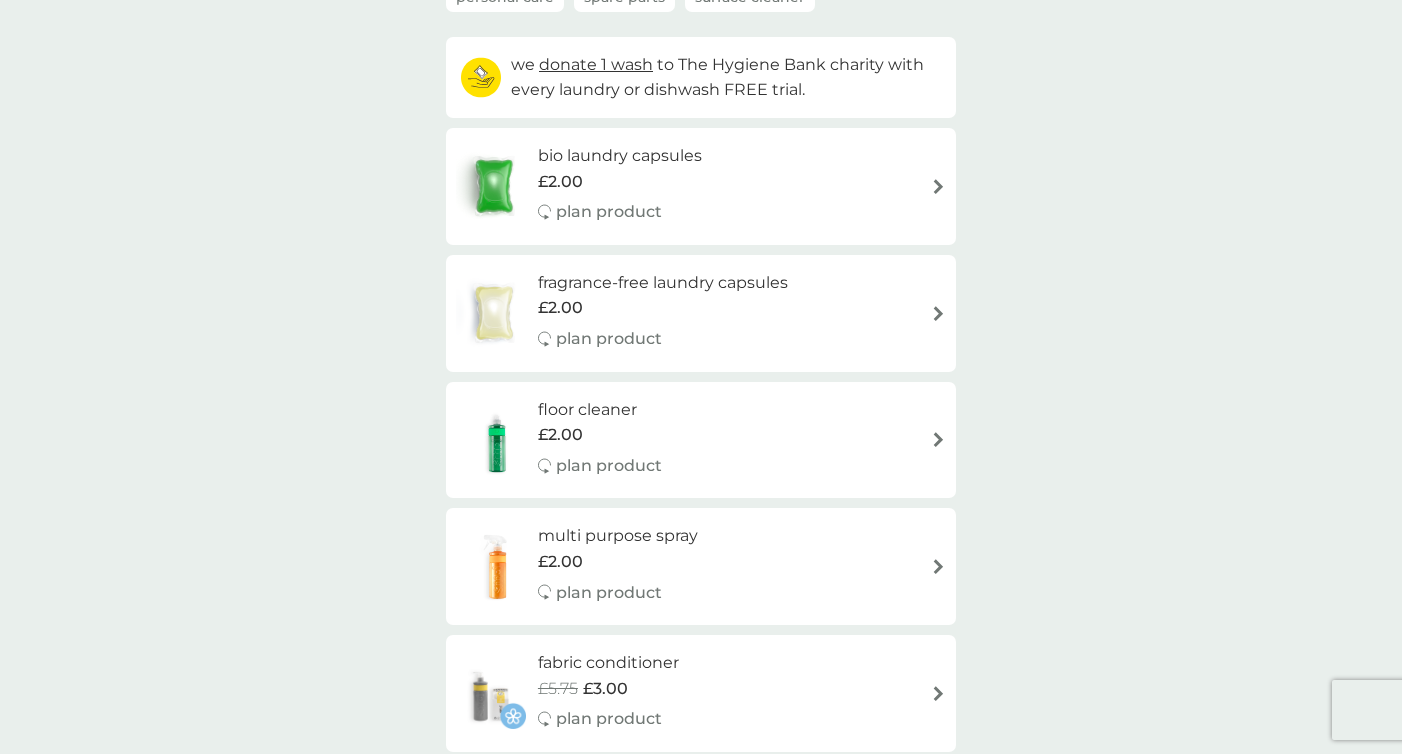 scroll, scrollTop: 0, scrollLeft: 0, axis: both 